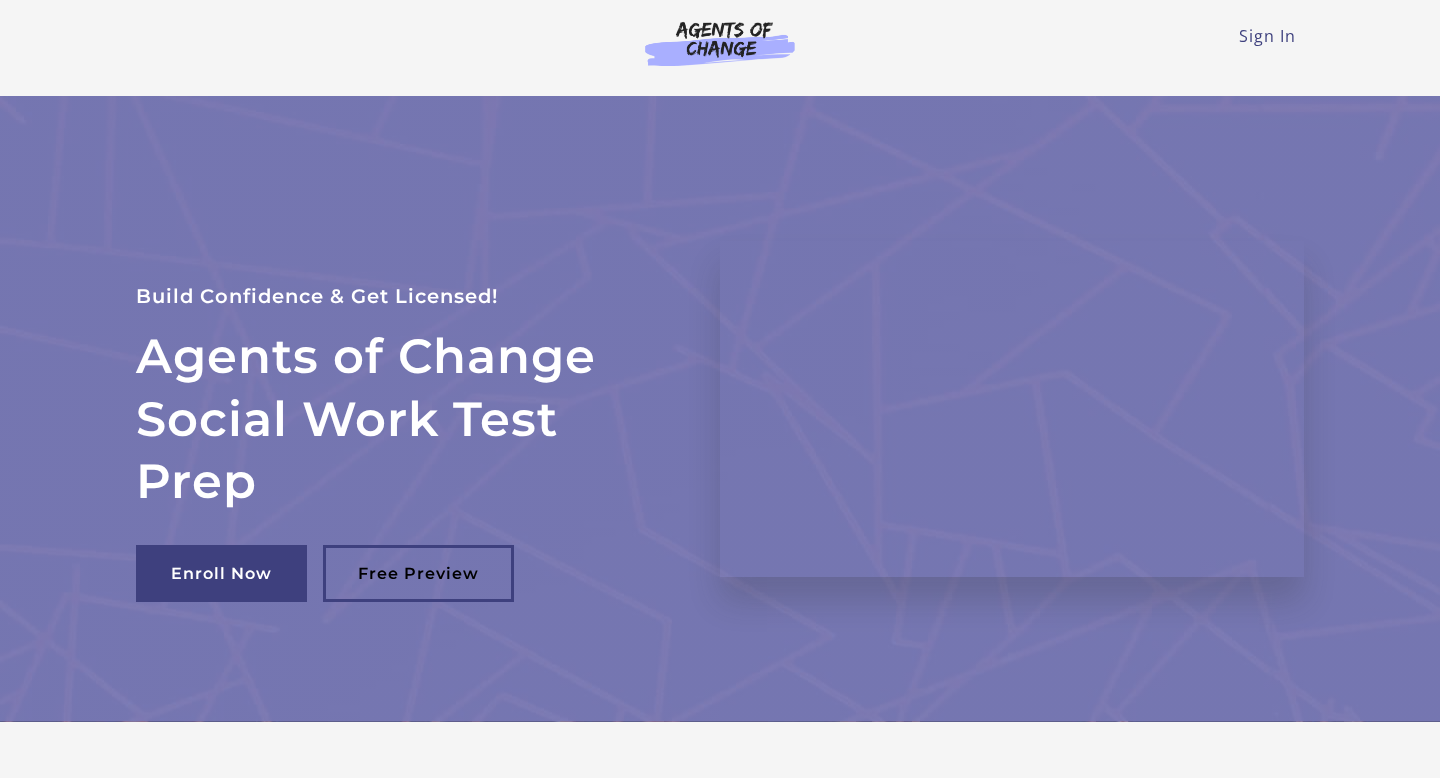 scroll, scrollTop: 0, scrollLeft: 0, axis: both 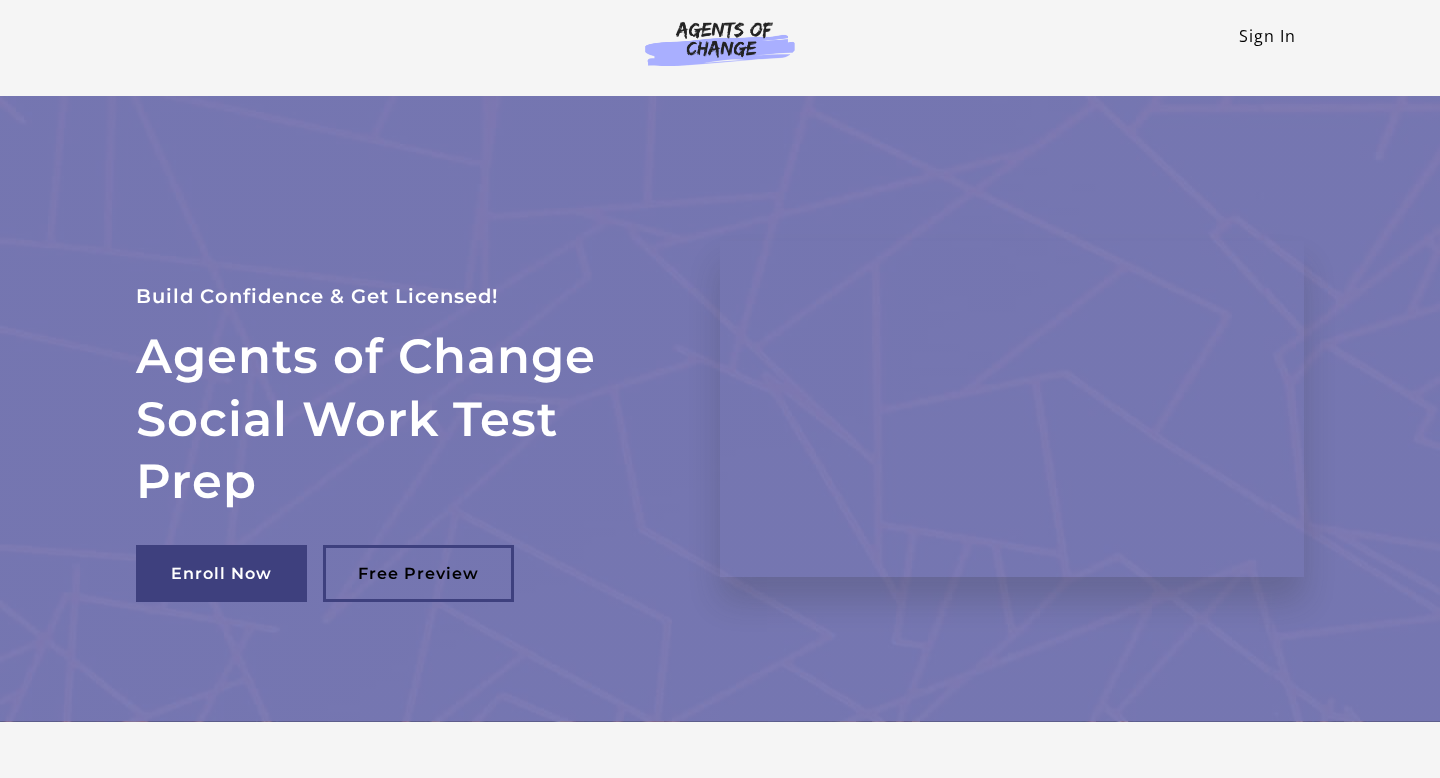 click on "Sign In" at bounding box center [1267, 36] 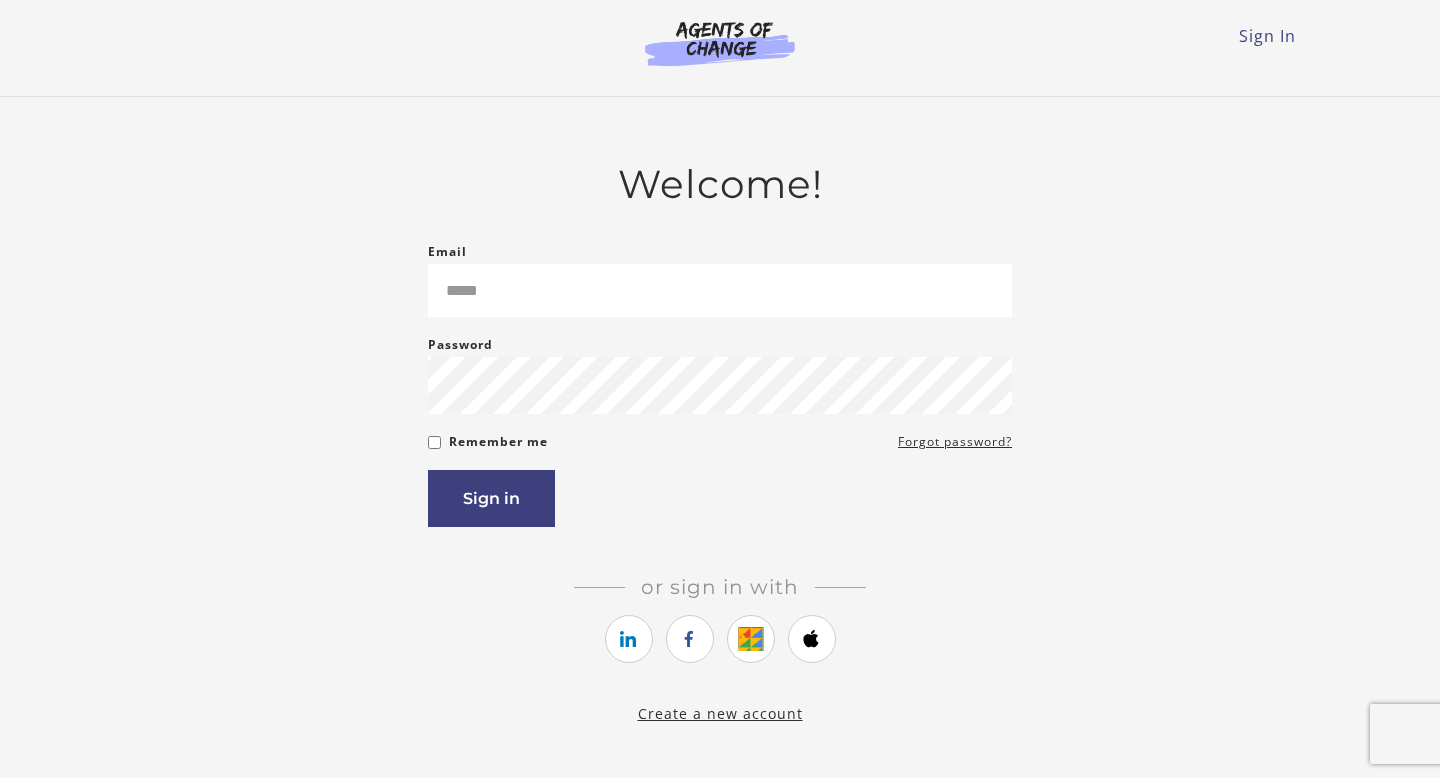 scroll, scrollTop: 0, scrollLeft: 0, axis: both 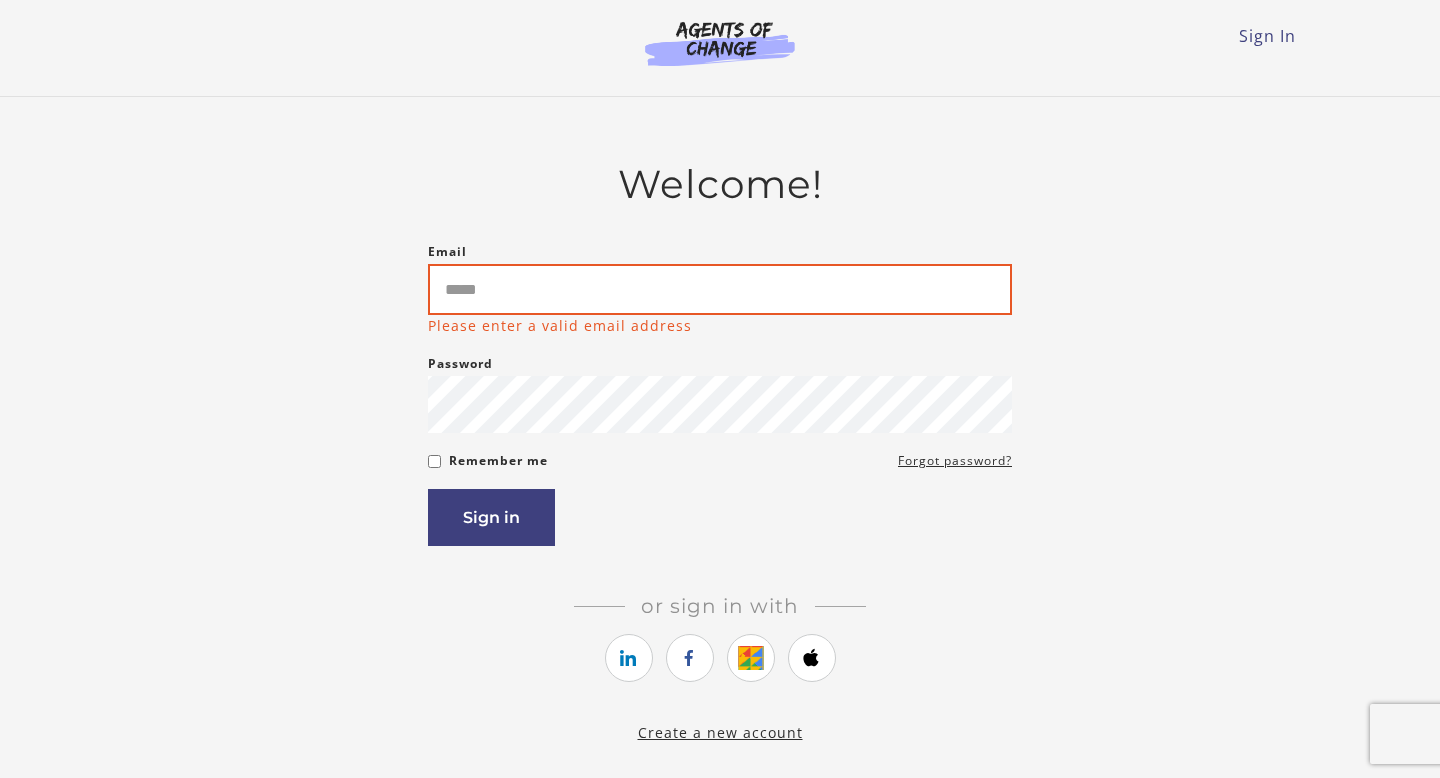 click on "Email" at bounding box center (720, 289) 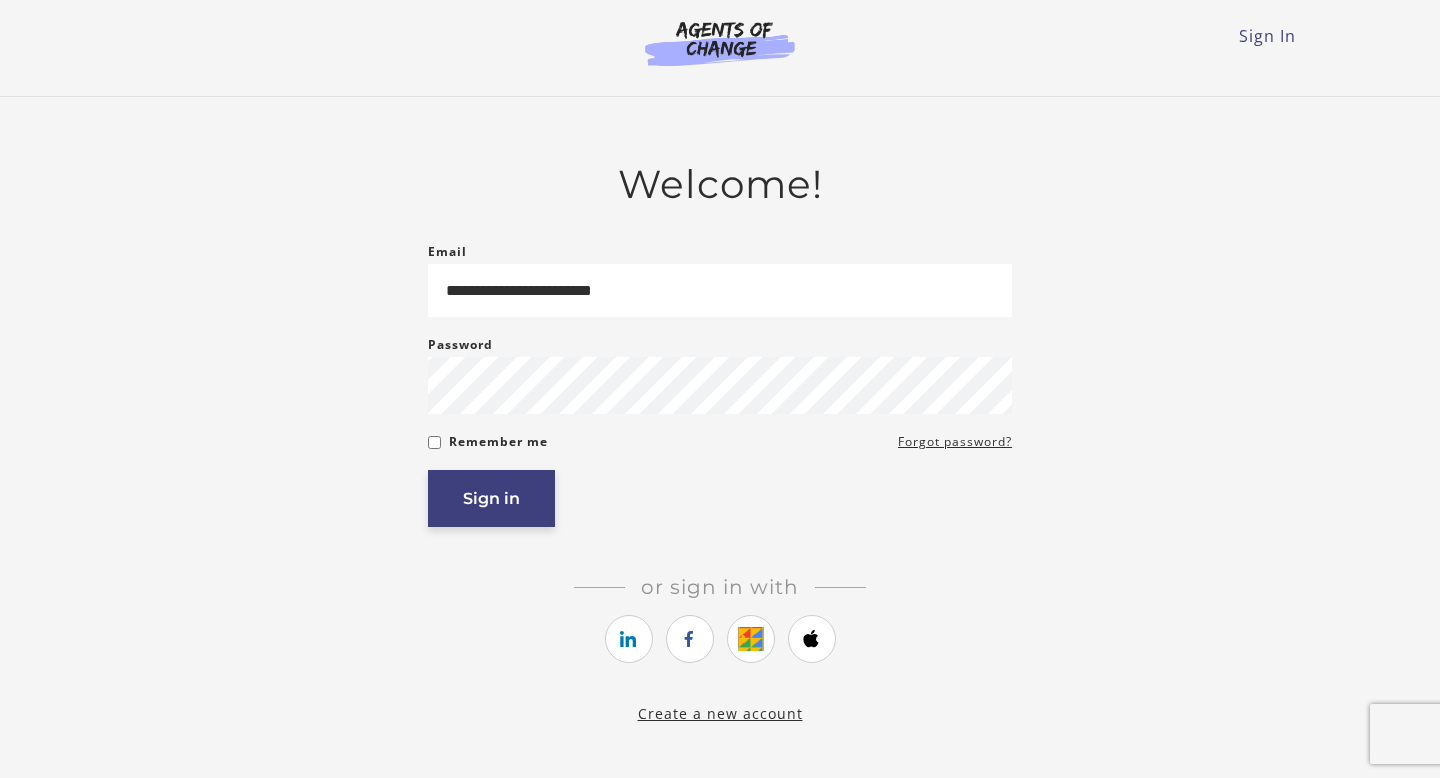 click on "Sign in" at bounding box center [491, 498] 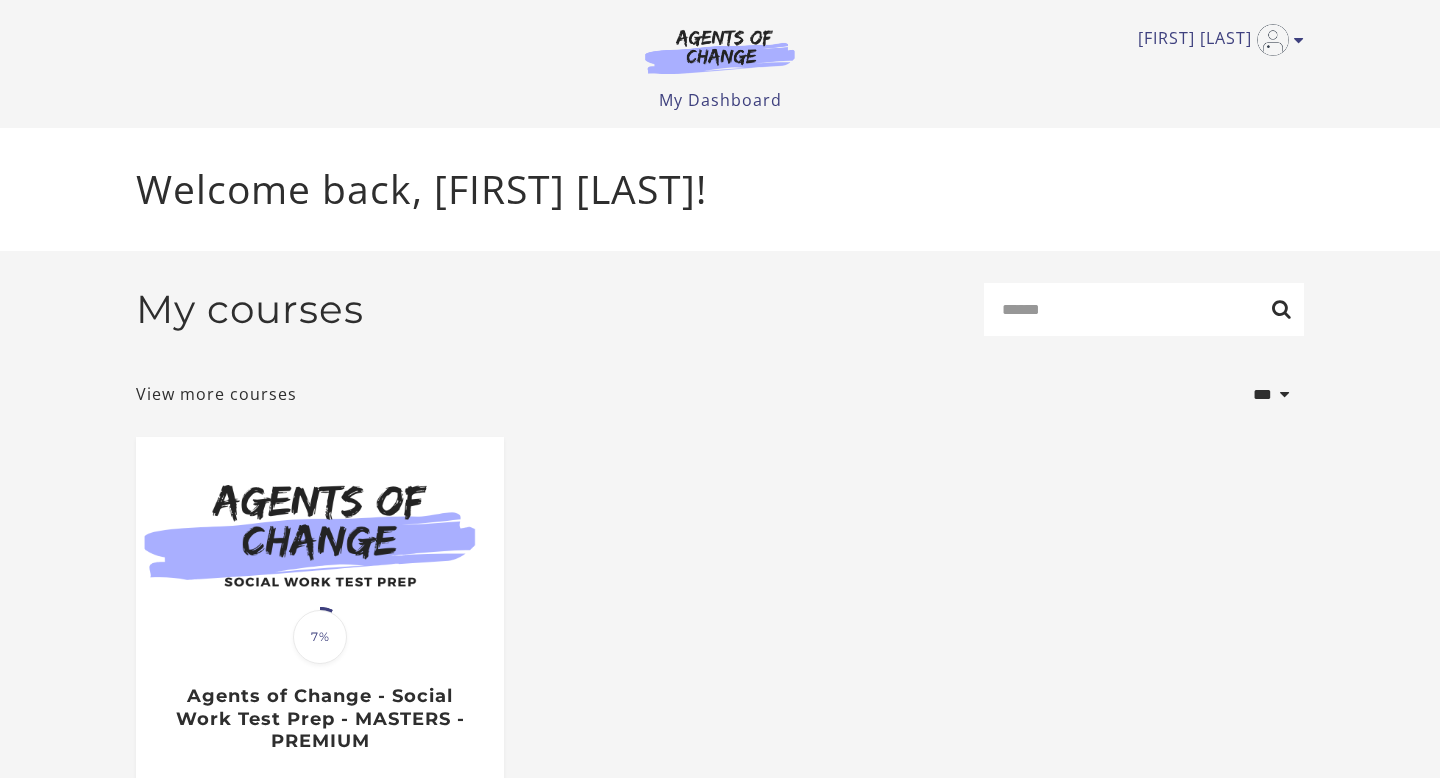scroll, scrollTop: 0, scrollLeft: 0, axis: both 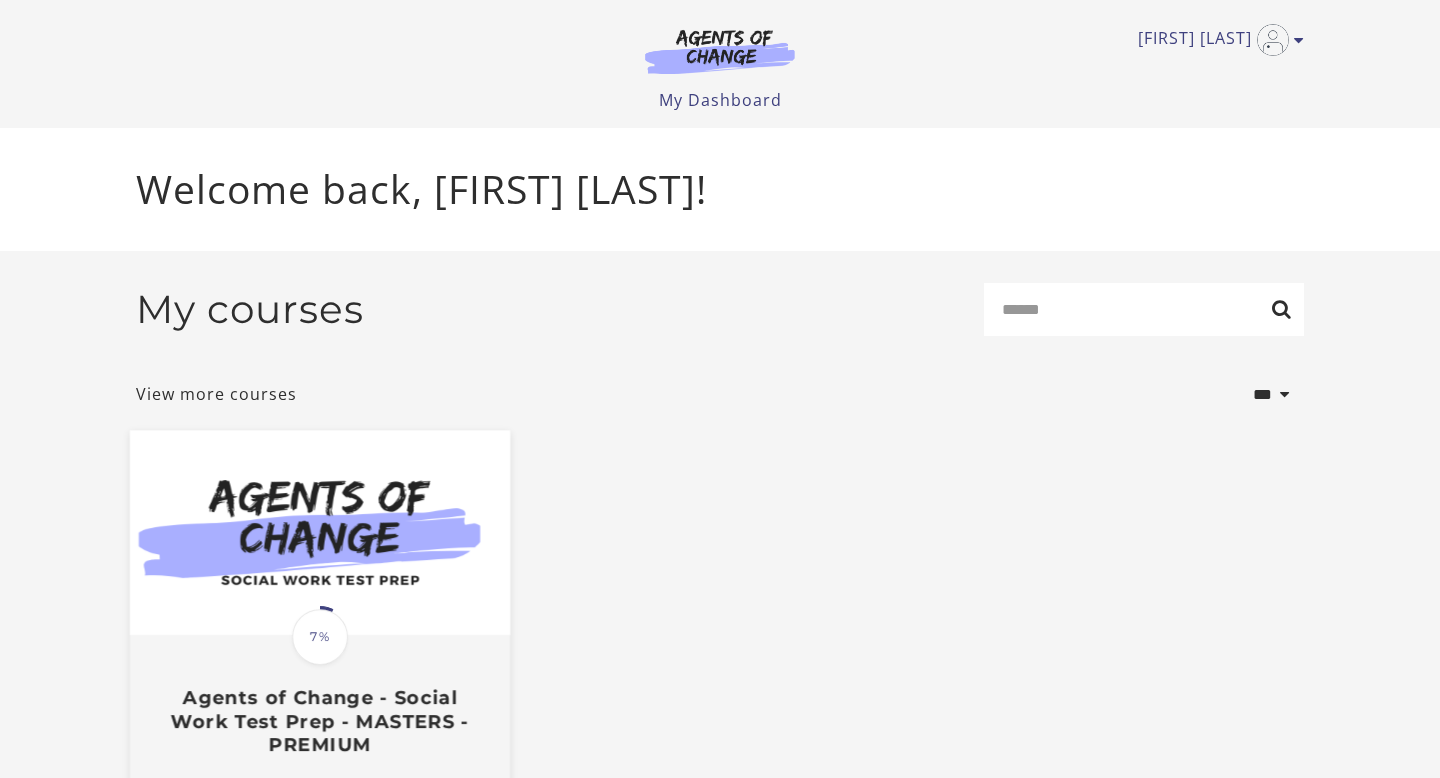 click at bounding box center [320, 533] 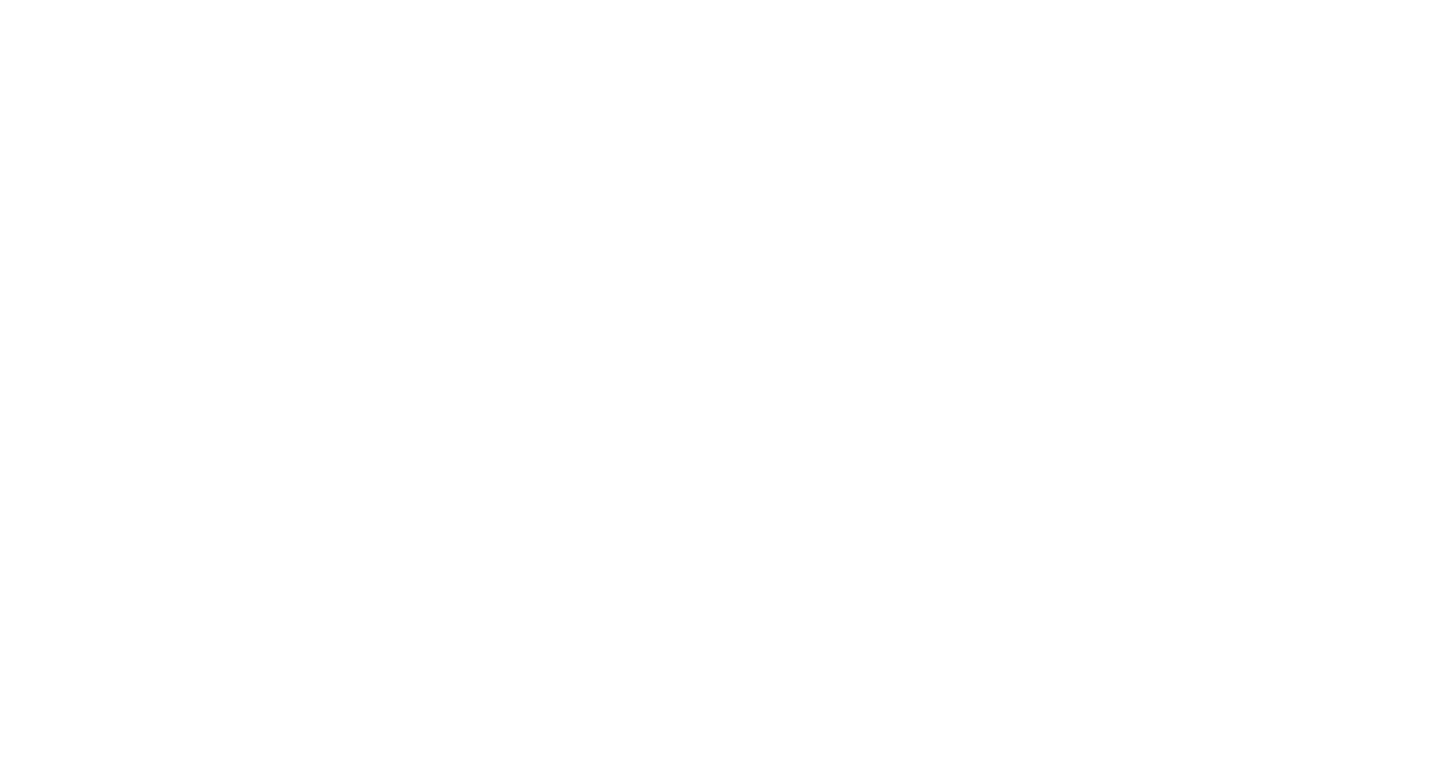 scroll, scrollTop: 0, scrollLeft: 0, axis: both 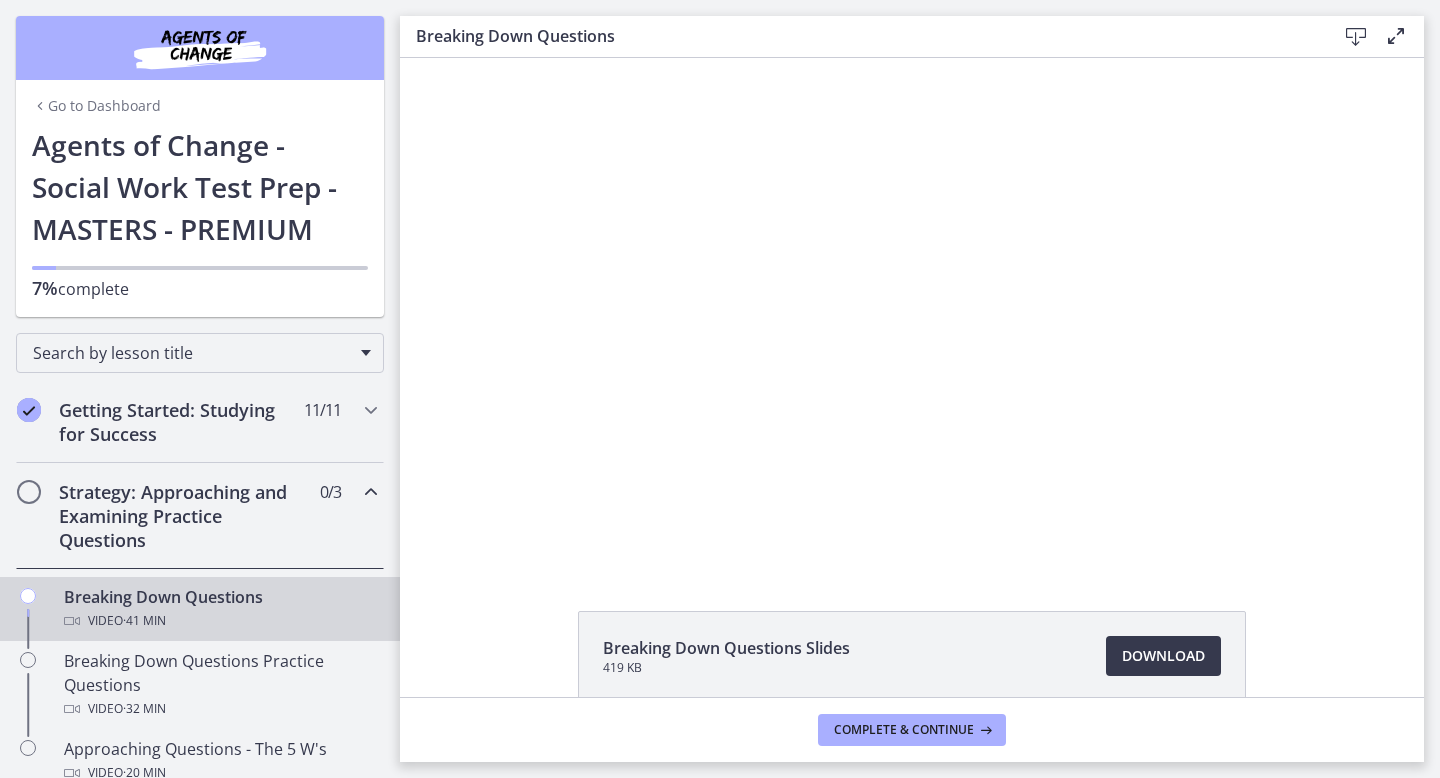 click on "Strategy: Approaching and Examining Practice Questions" at bounding box center [181, 516] 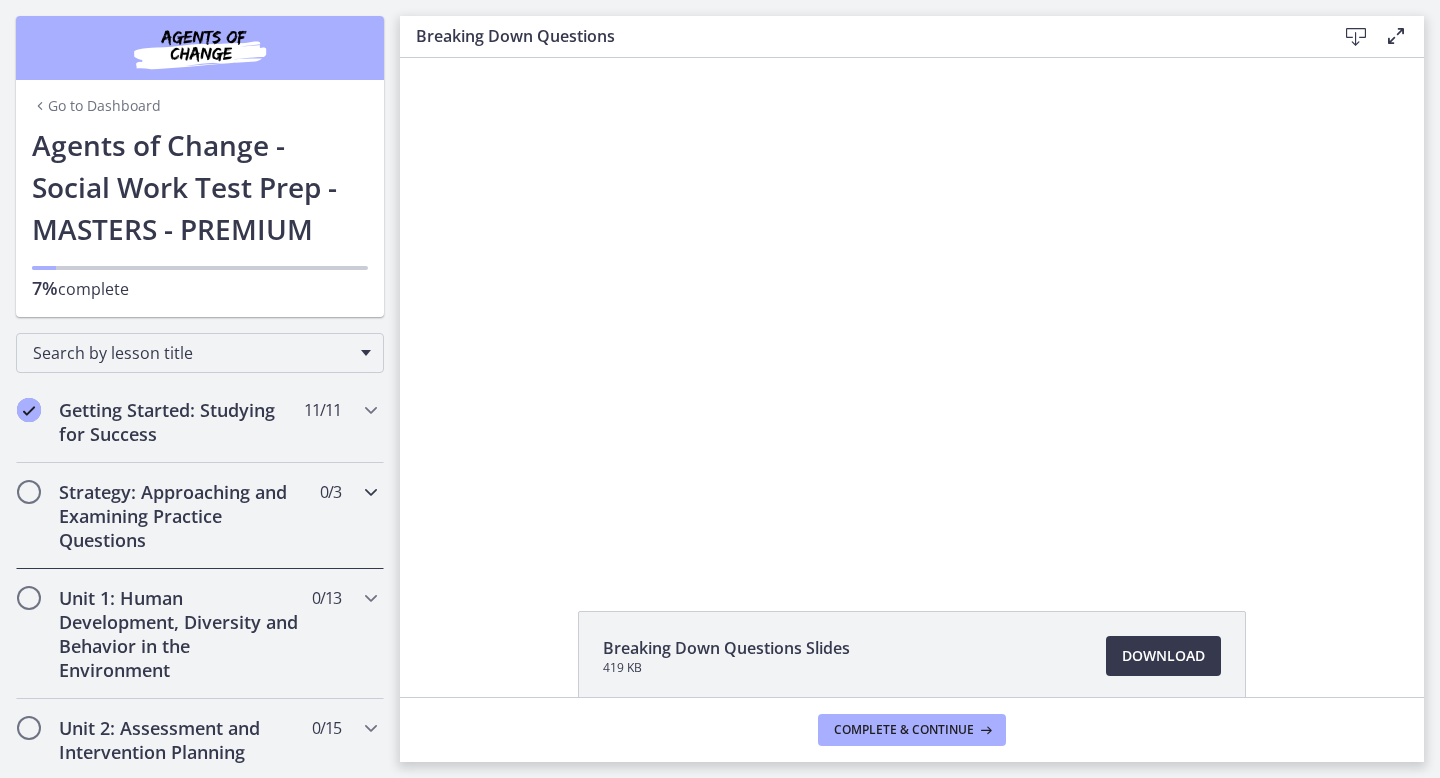 click on "Strategy: Approaching and Examining Practice Questions" at bounding box center (181, 516) 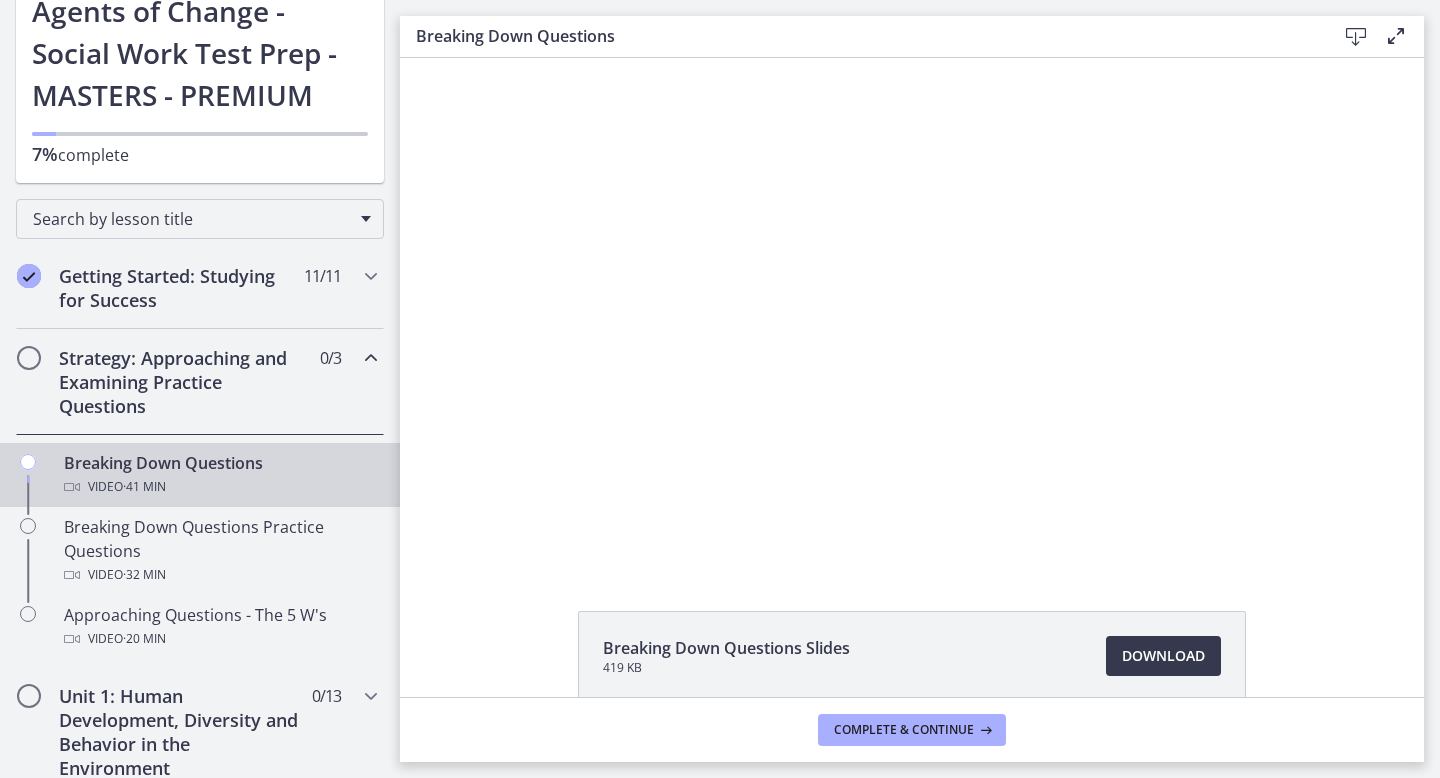 scroll, scrollTop: 165, scrollLeft: 0, axis: vertical 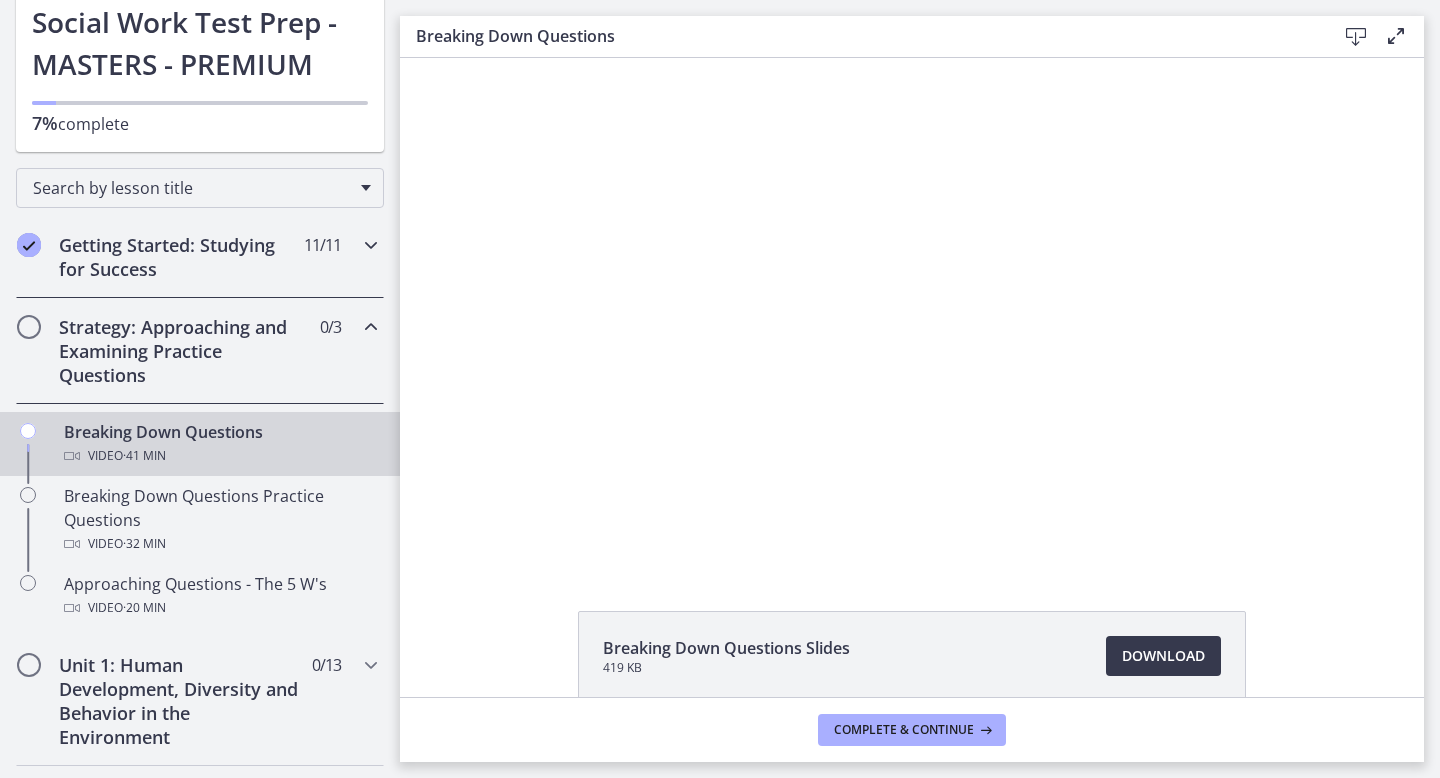 click on "Getting Started: Studying for Success
11  /  11
Completed" at bounding box center (200, 257) 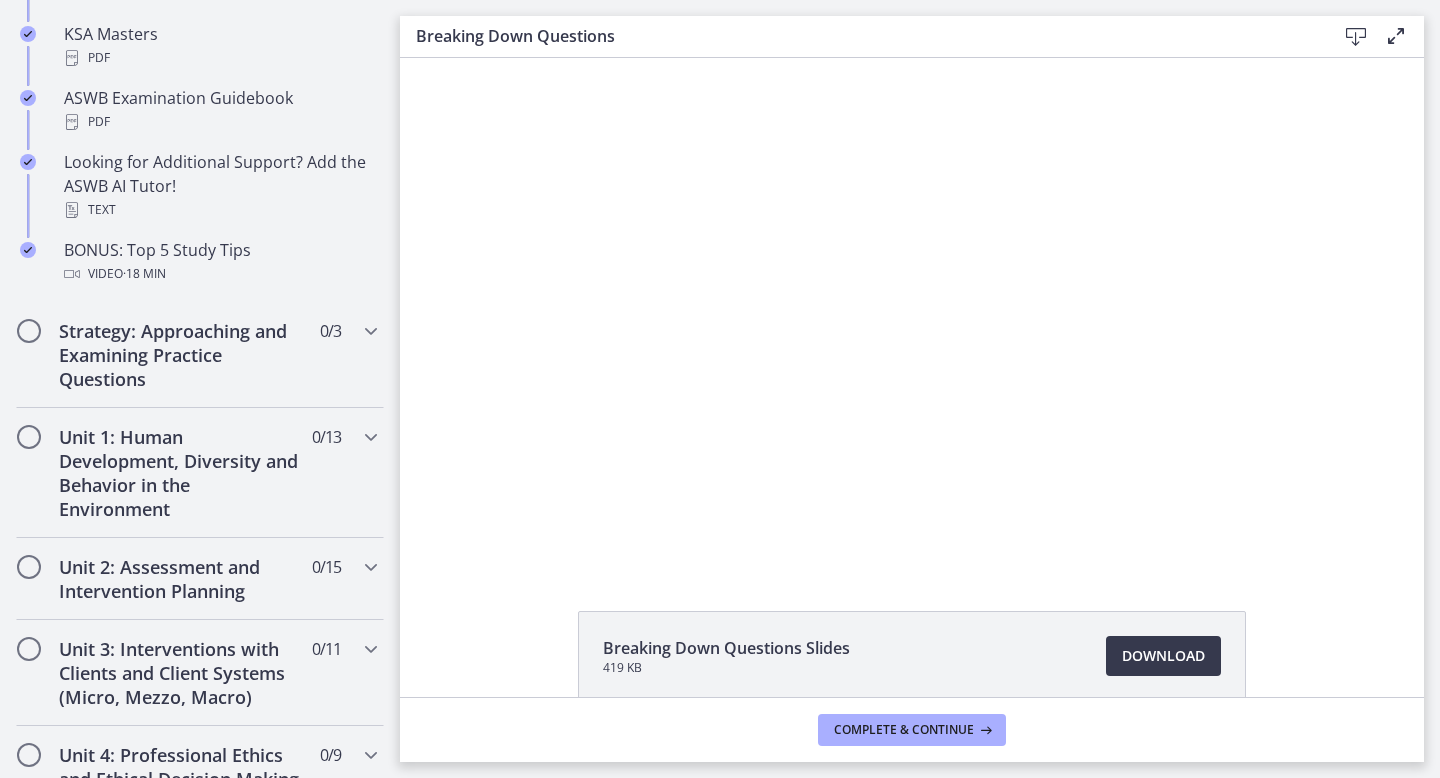 scroll, scrollTop: 949, scrollLeft: 0, axis: vertical 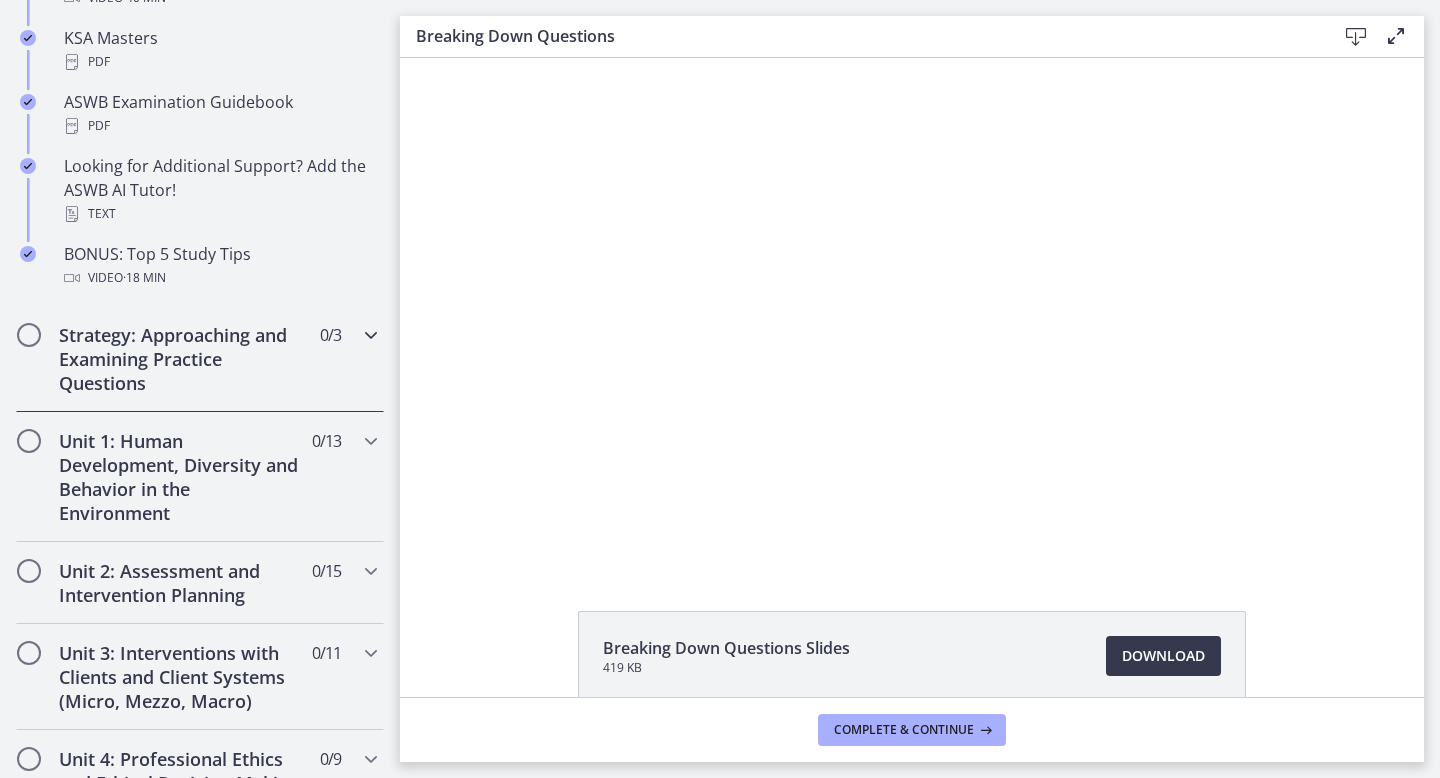 click on "Strategy: Approaching and Examining Practice Questions" at bounding box center (181, 359) 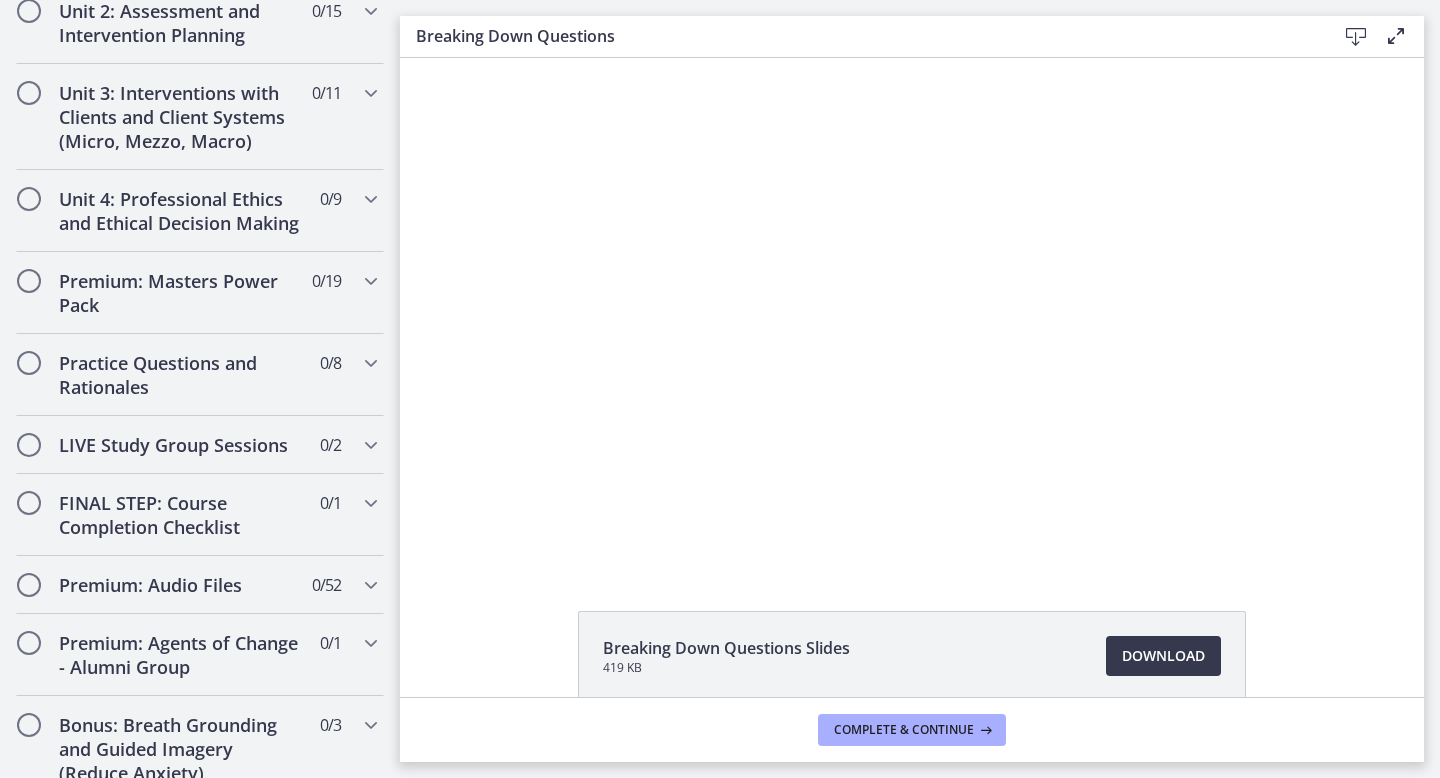 scroll, scrollTop: 946, scrollLeft: 0, axis: vertical 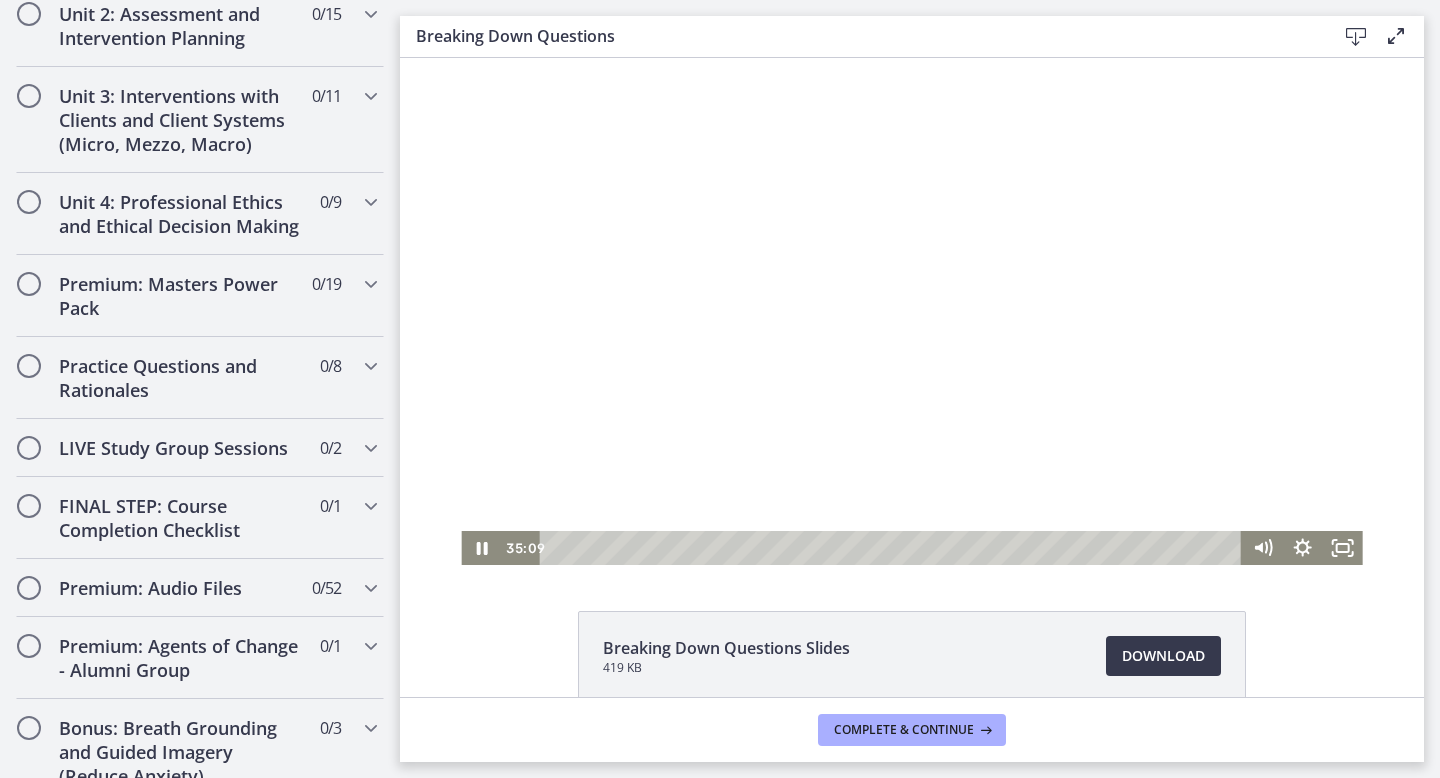 click at bounding box center [894, 548] 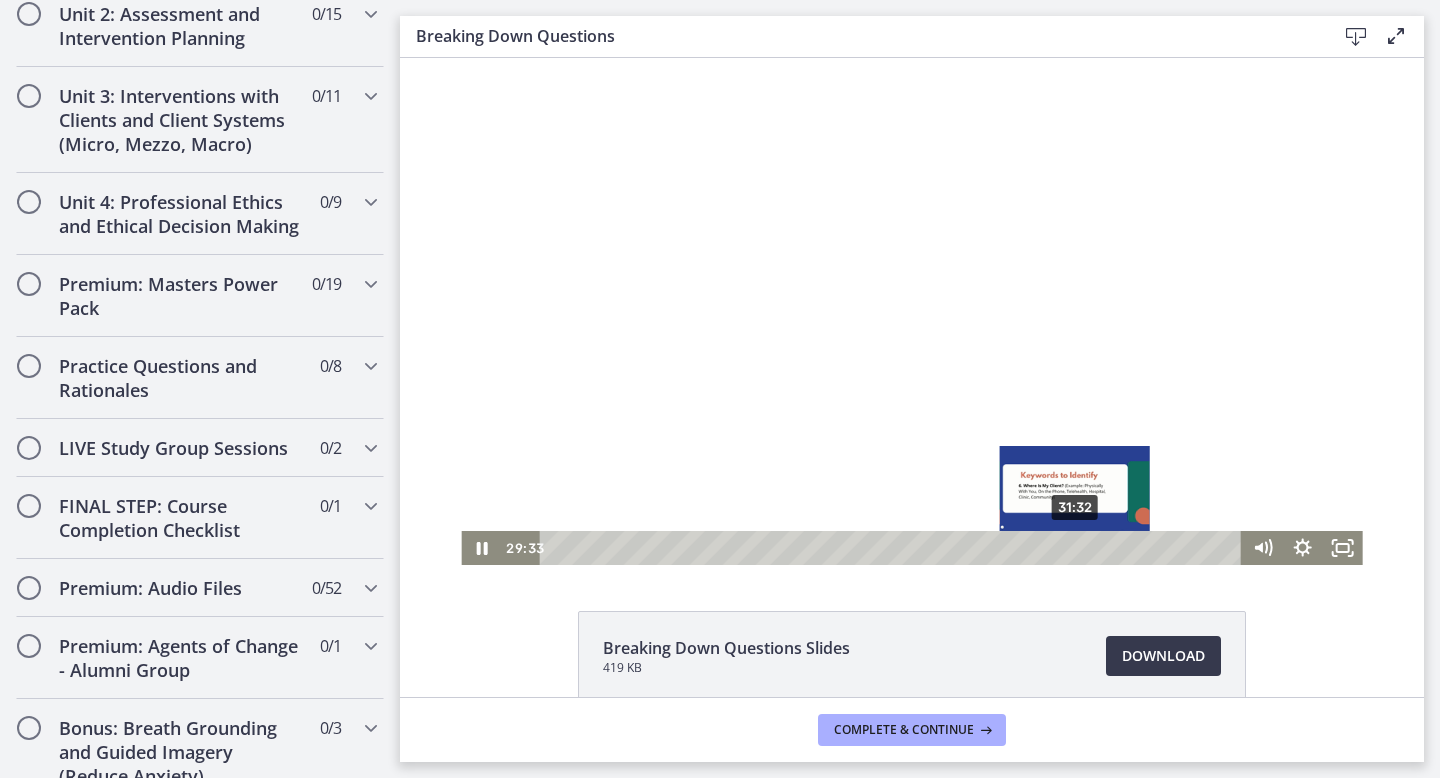 click on "31:32" at bounding box center (894, 548) 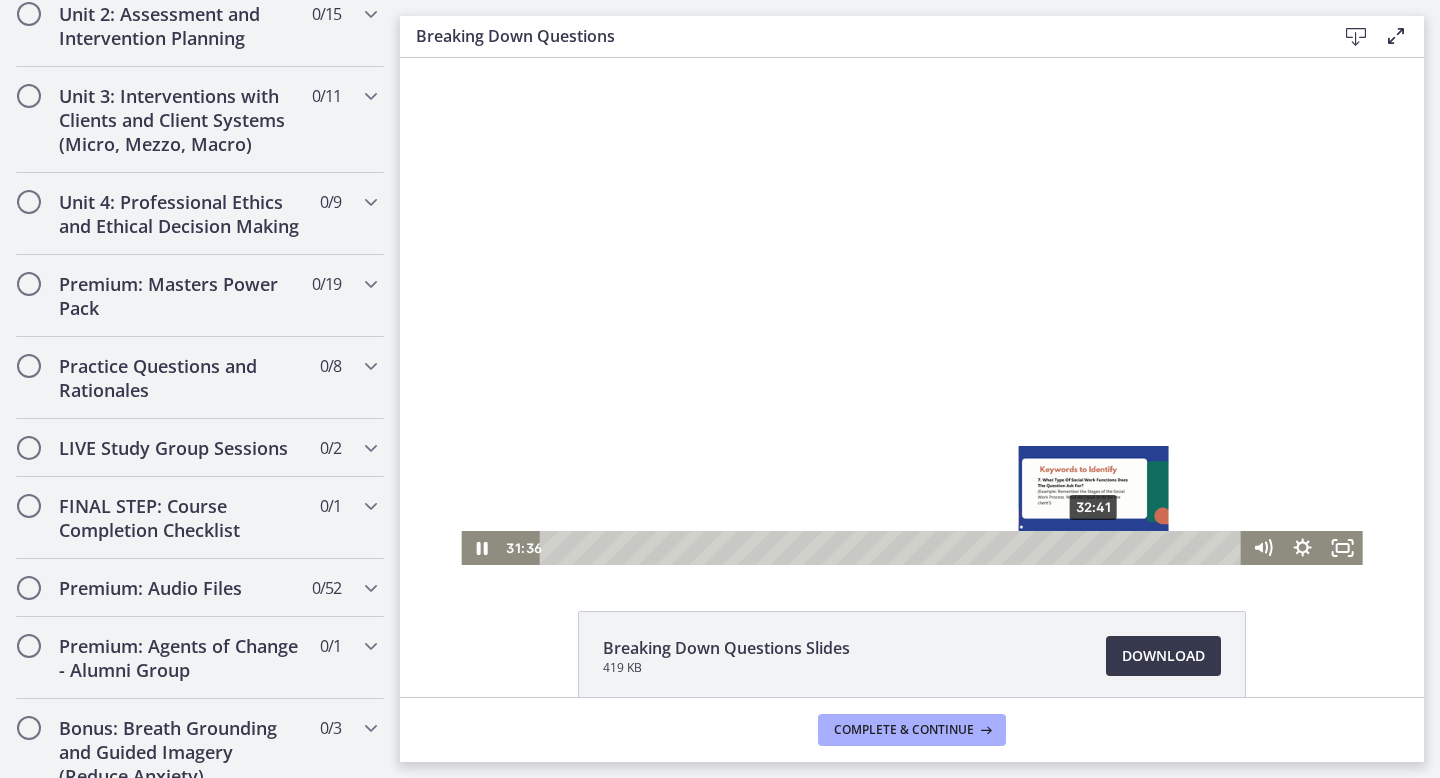click on "32:41" at bounding box center (894, 548) 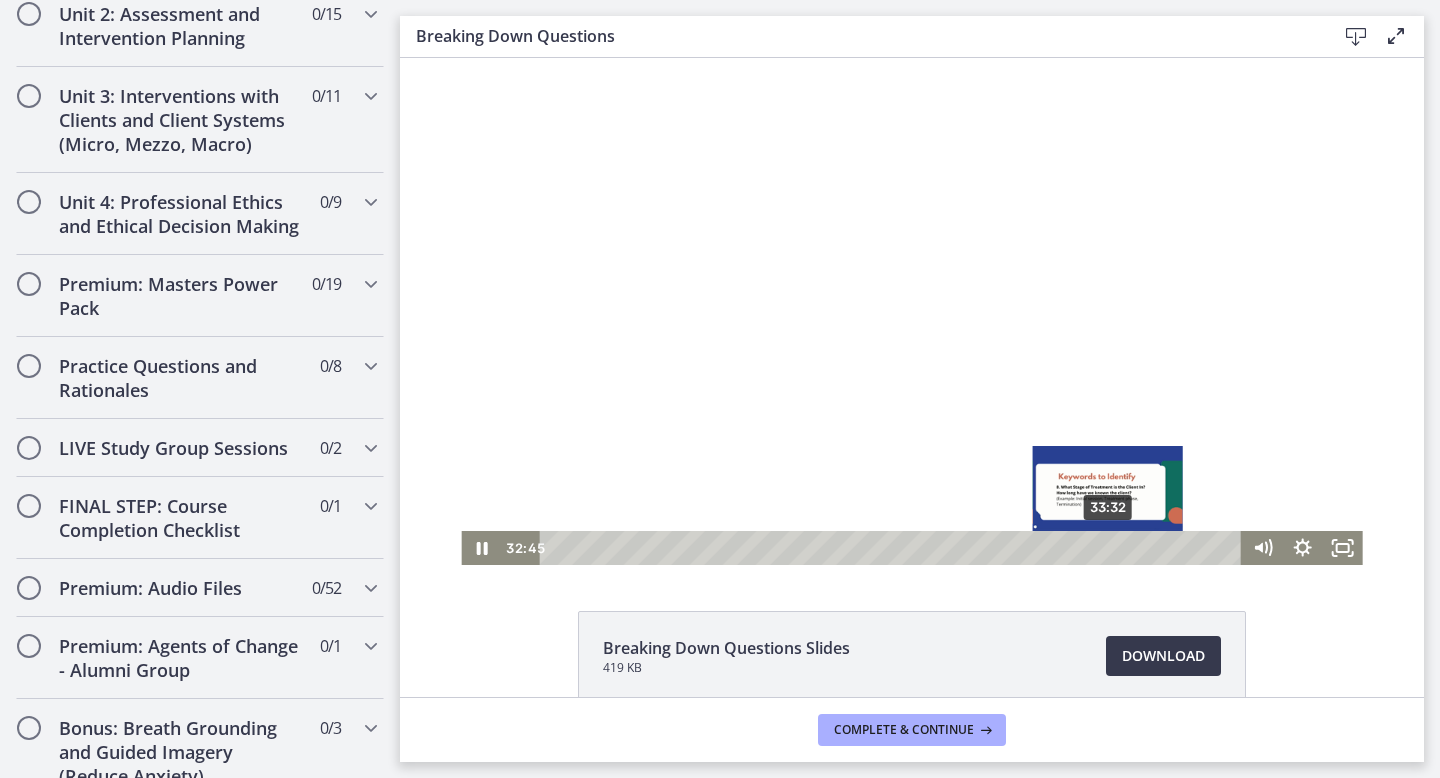 click on "33:32" at bounding box center [894, 548] 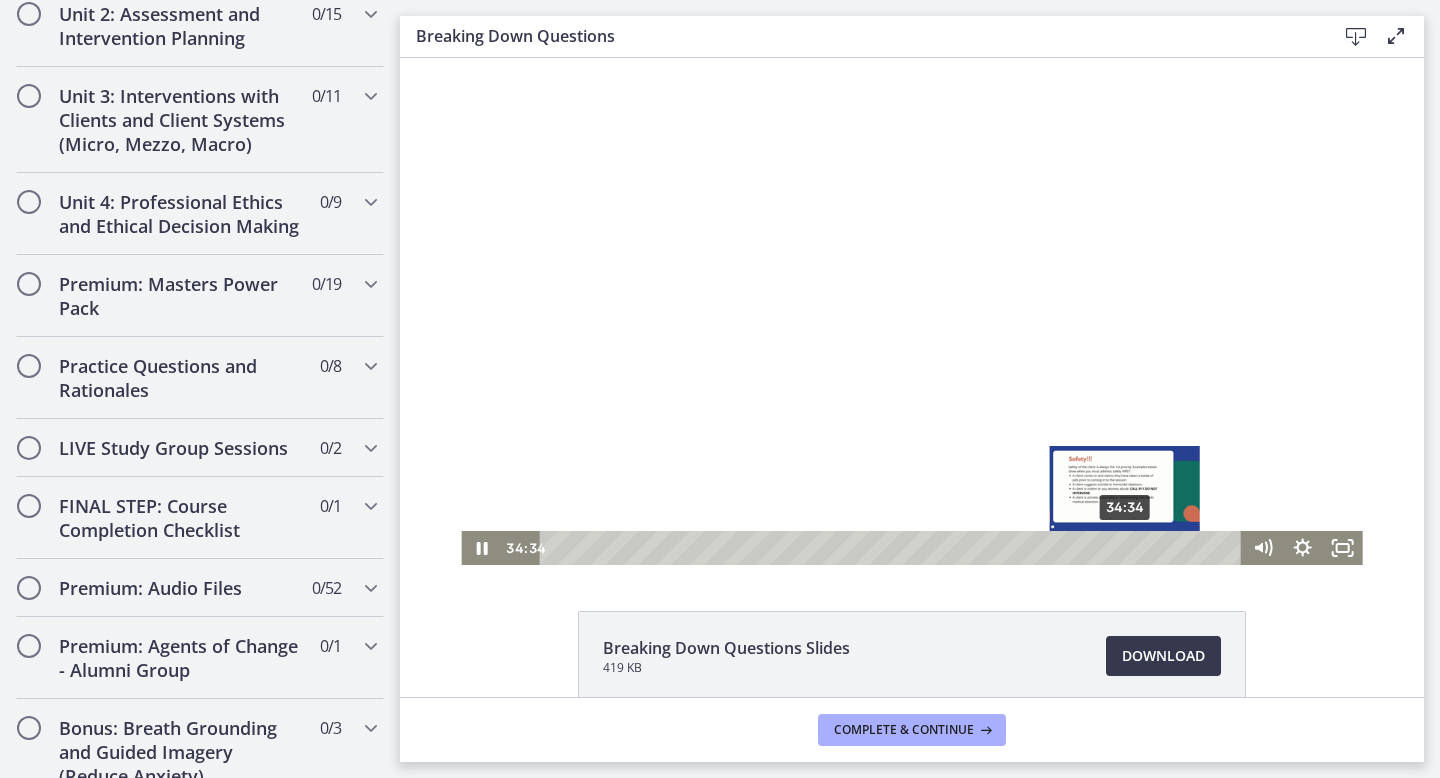 click on "34:34" at bounding box center [894, 548] 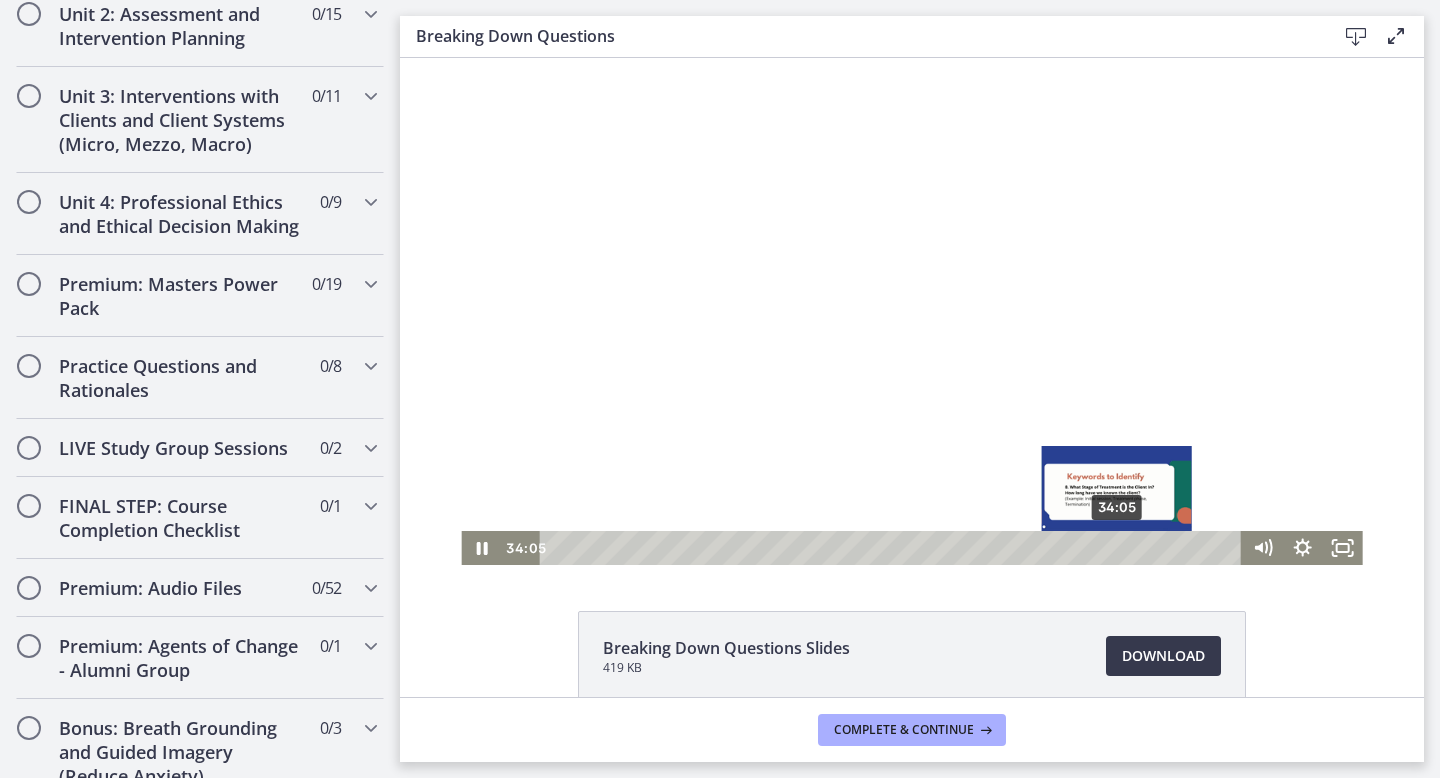 click on "34:05" at bounding box center (894, 548) 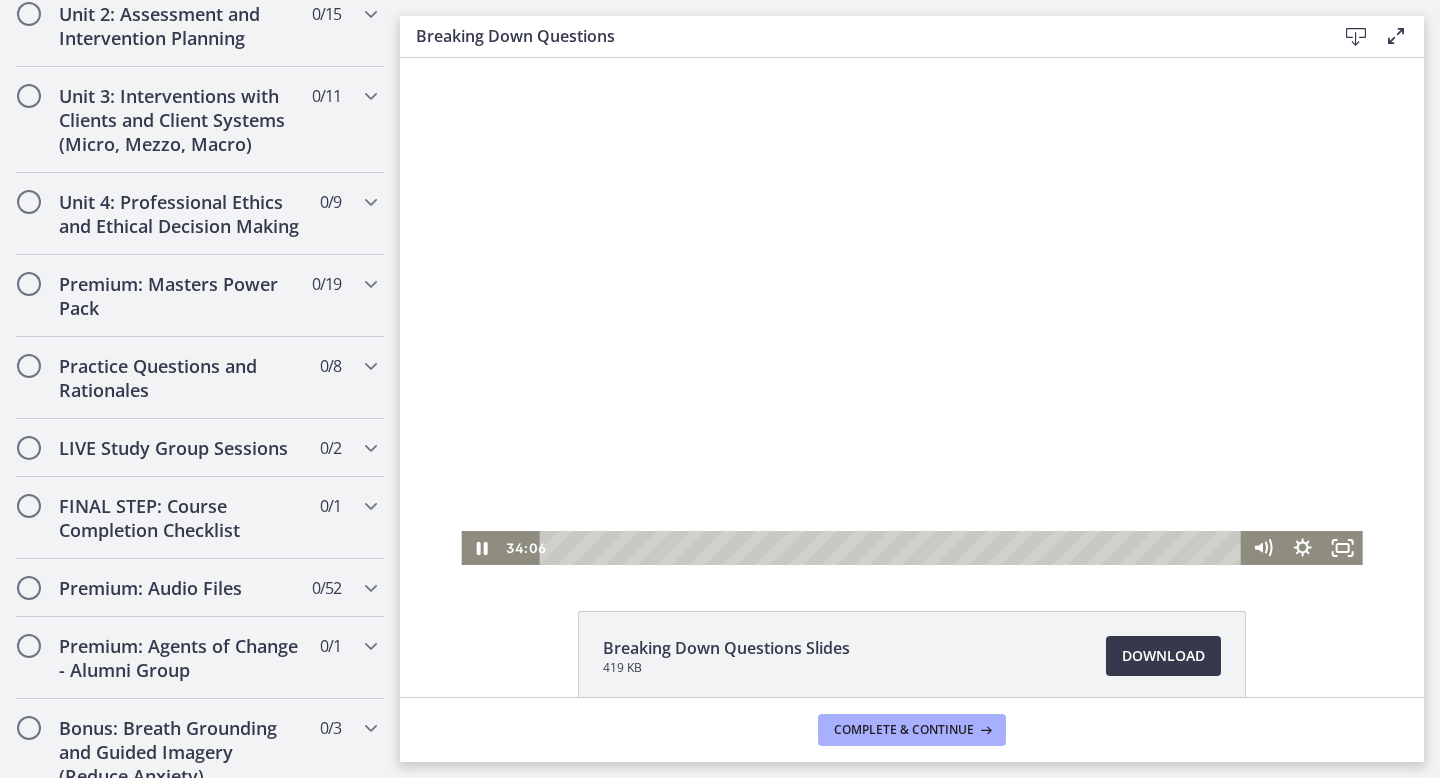 click at bounding box center (911, 311) 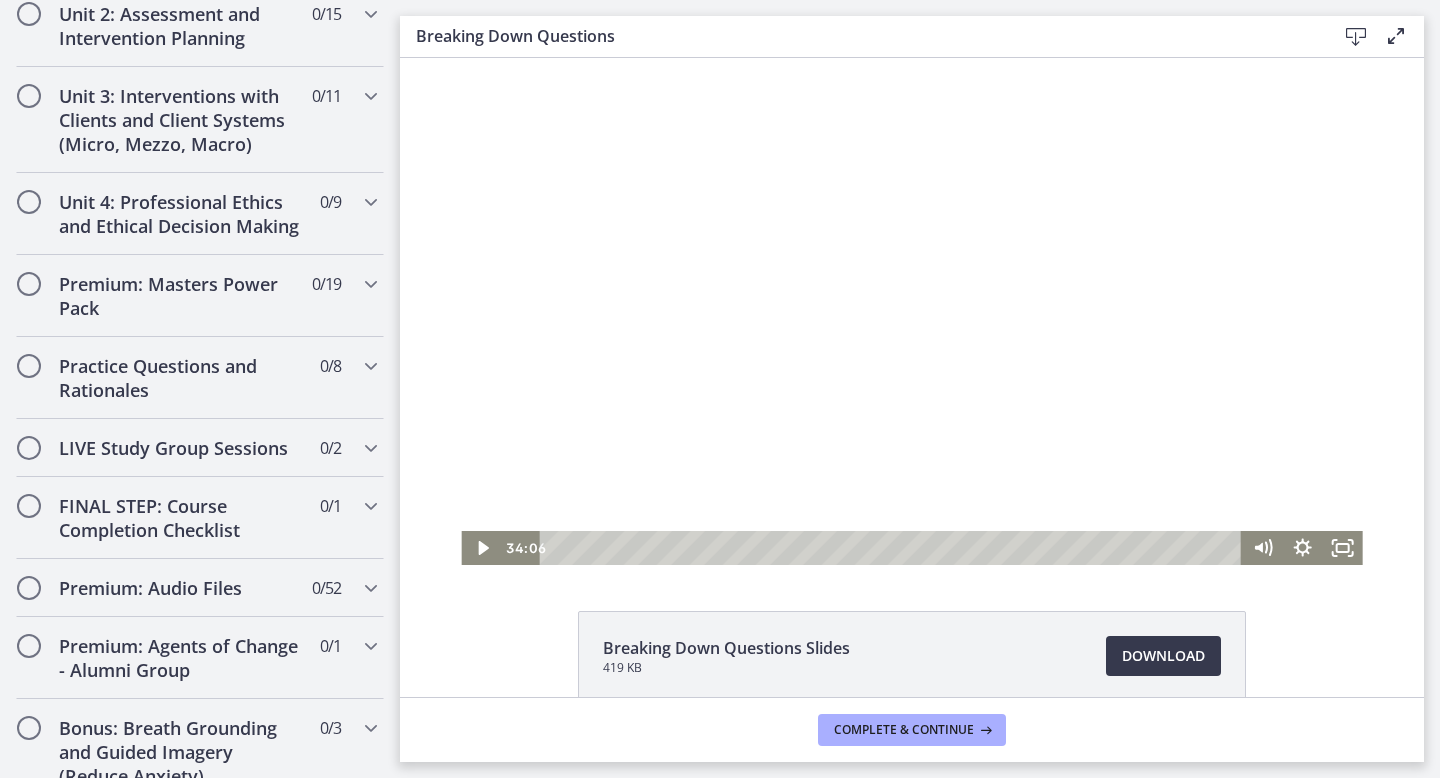 click at bounding box center (911, 311) 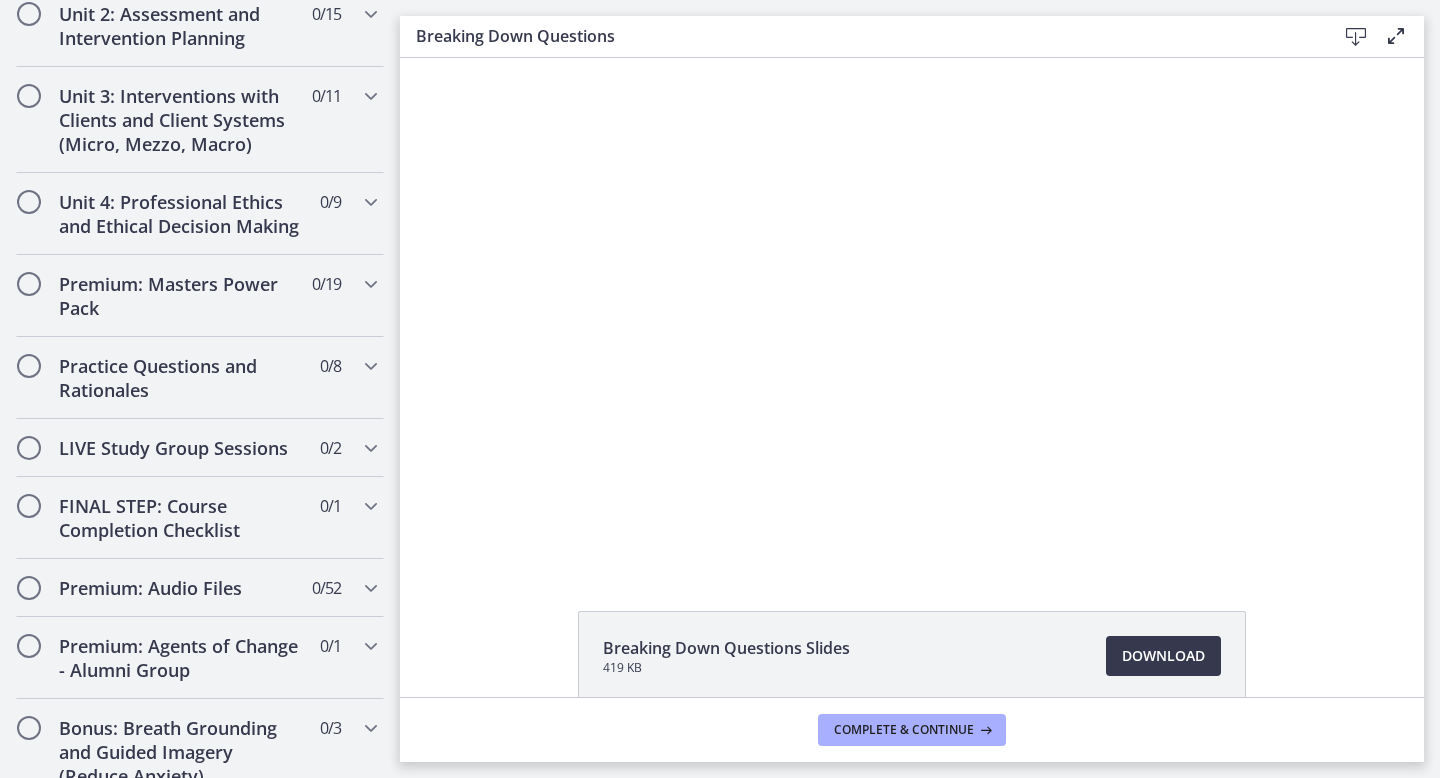 click at bounding box center (911, 311) 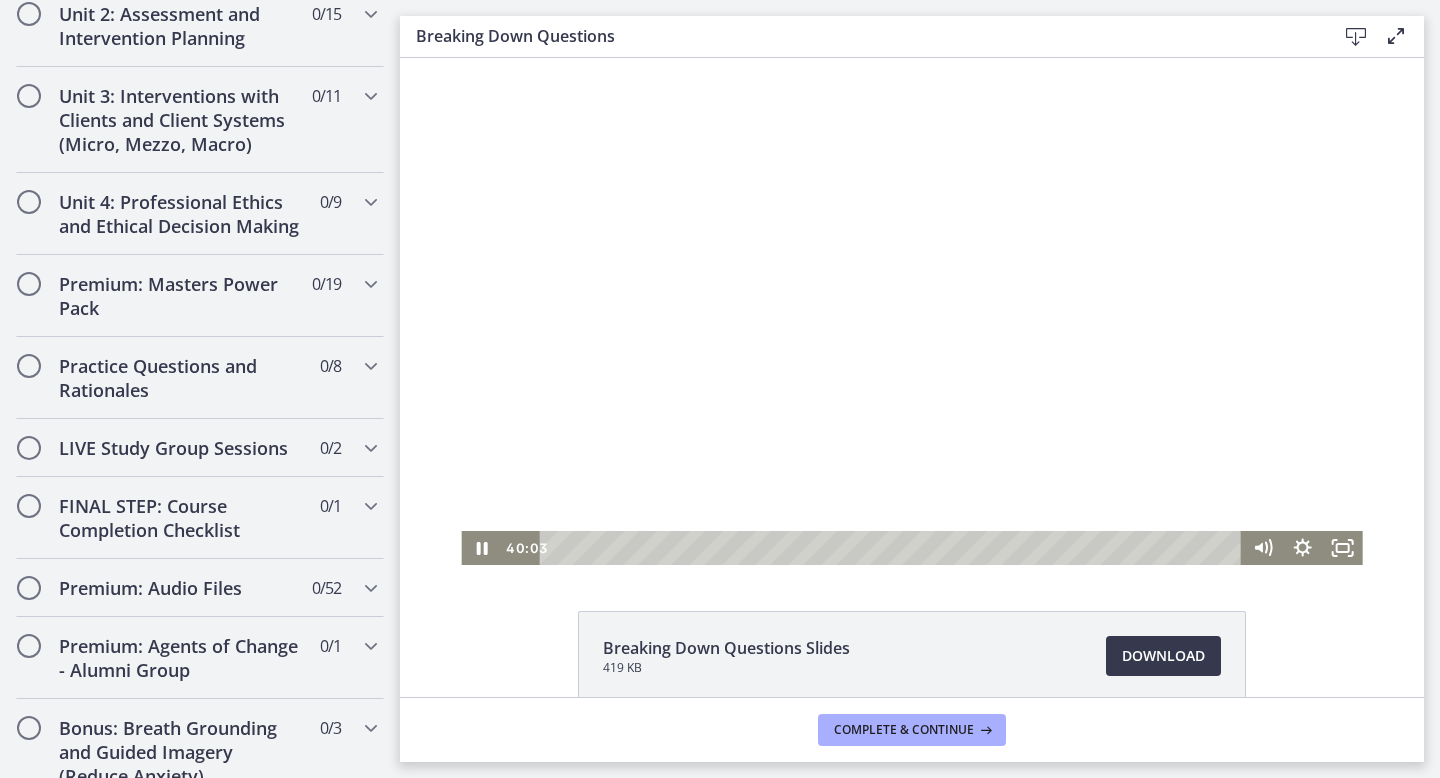click at bounding box center [911, 311] 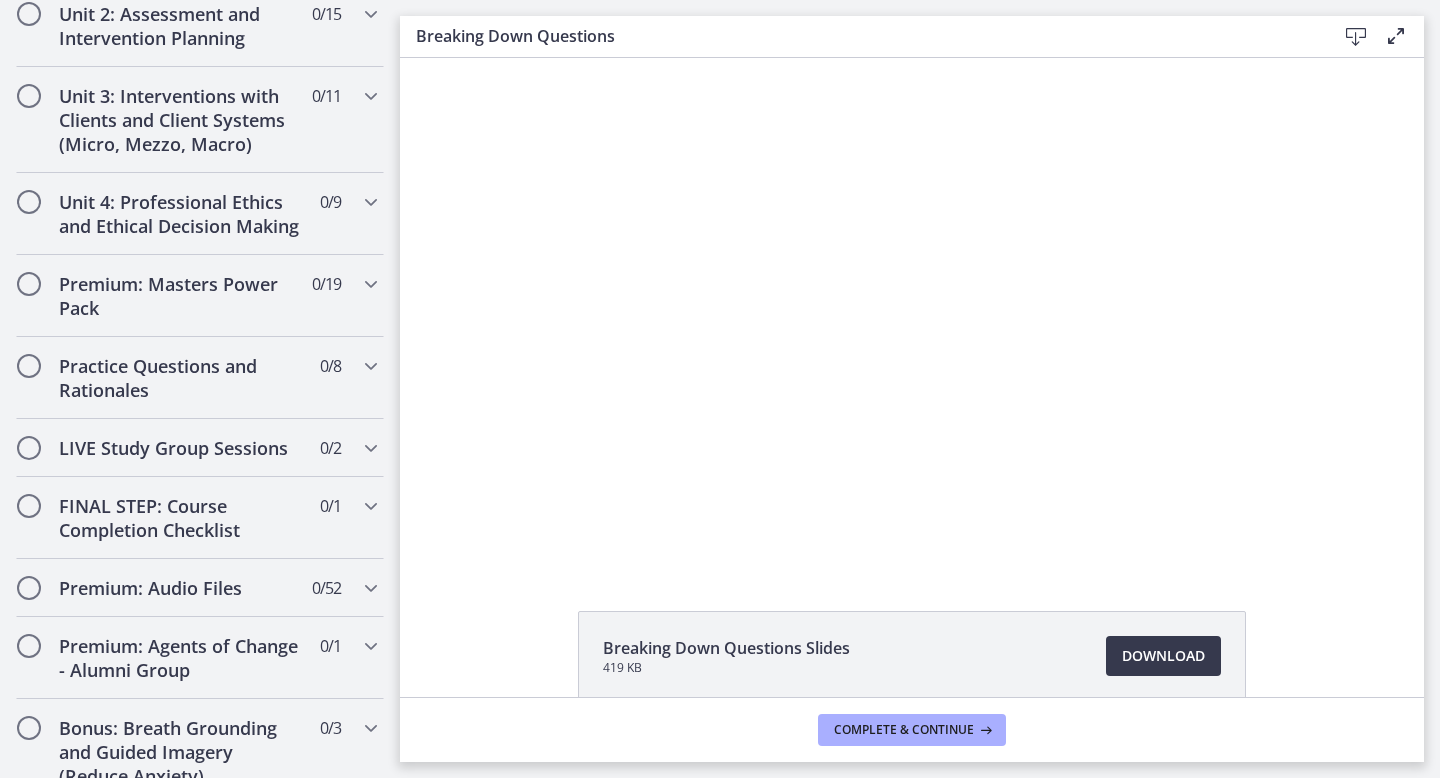 click at bounding box center (911, 311) 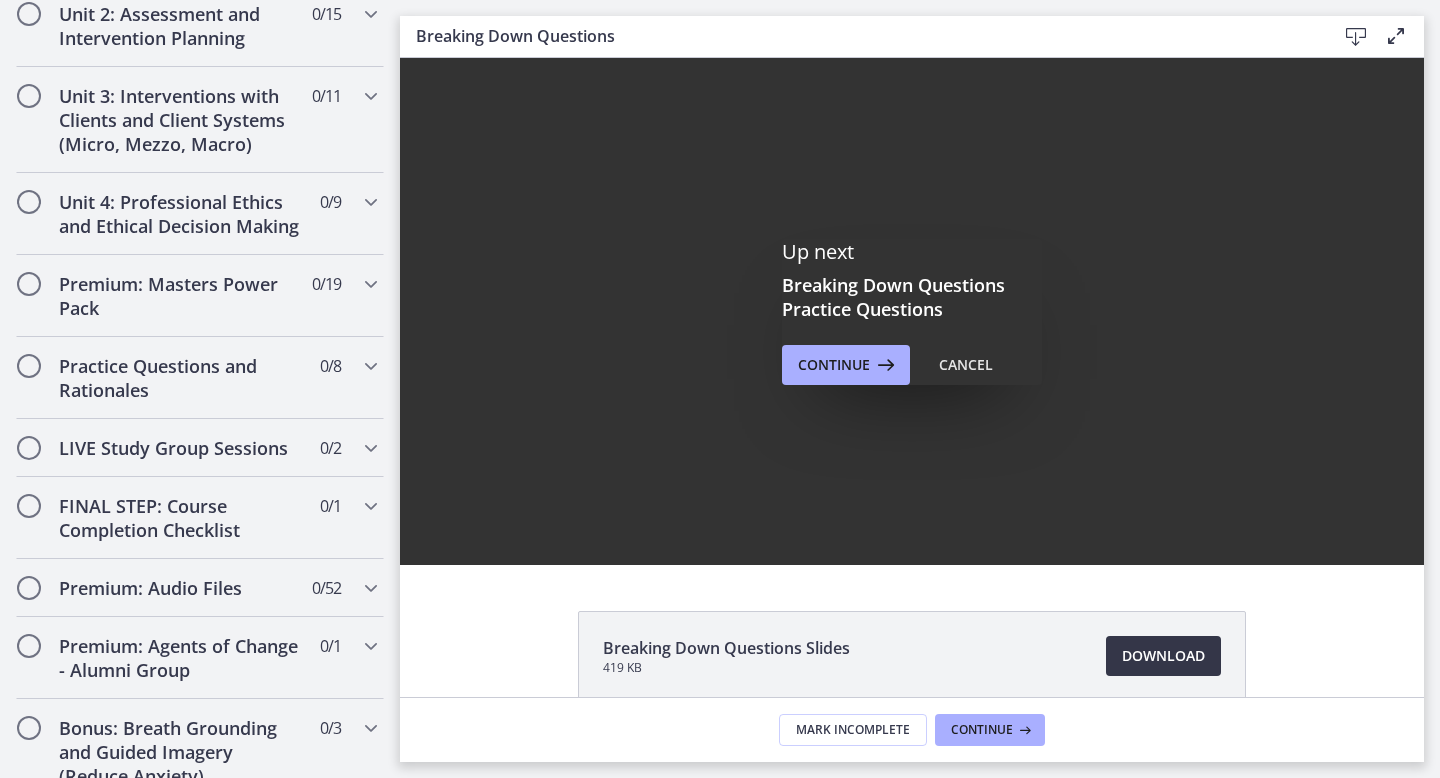 scroll, scrollTop: 0, scrollLeft: 0, axis: both 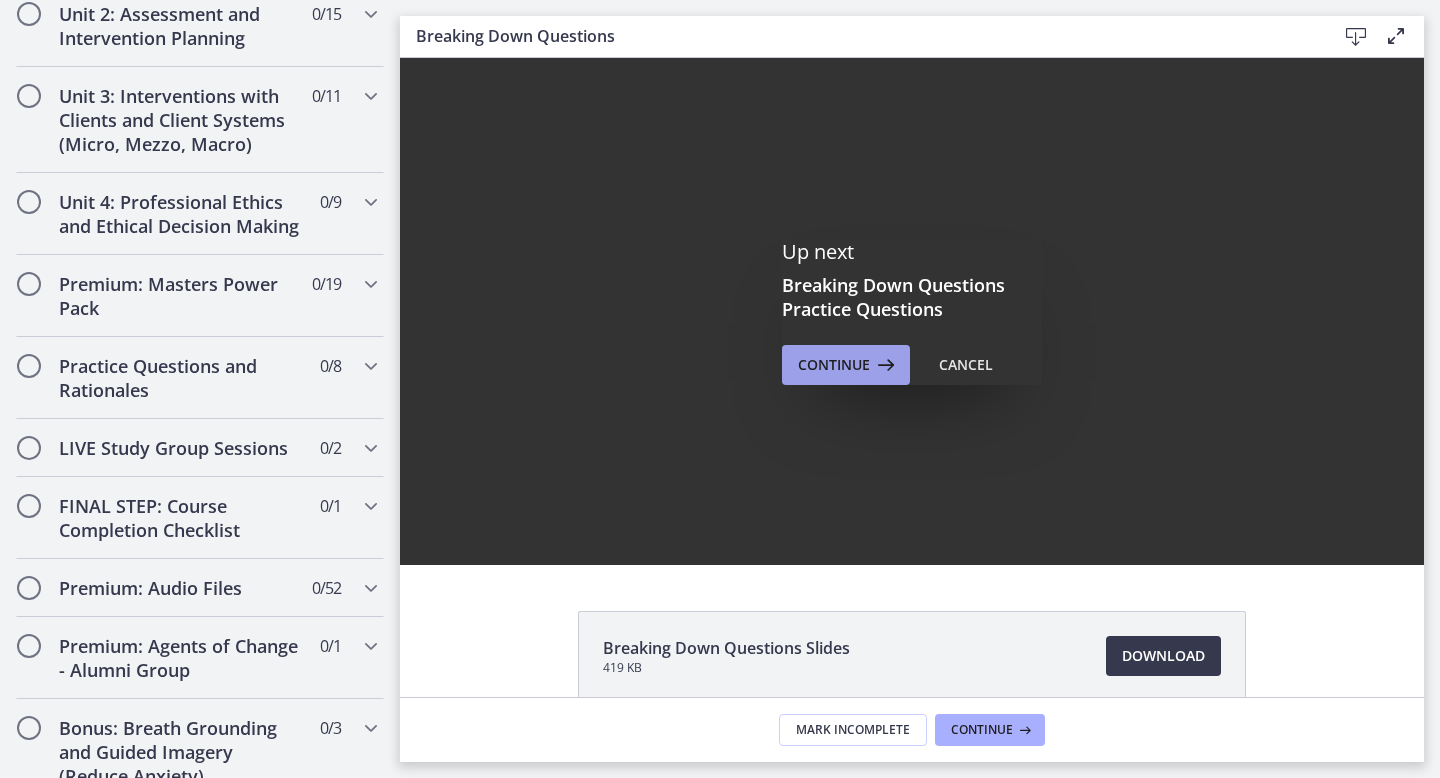 click at bounding box center [884, 365] 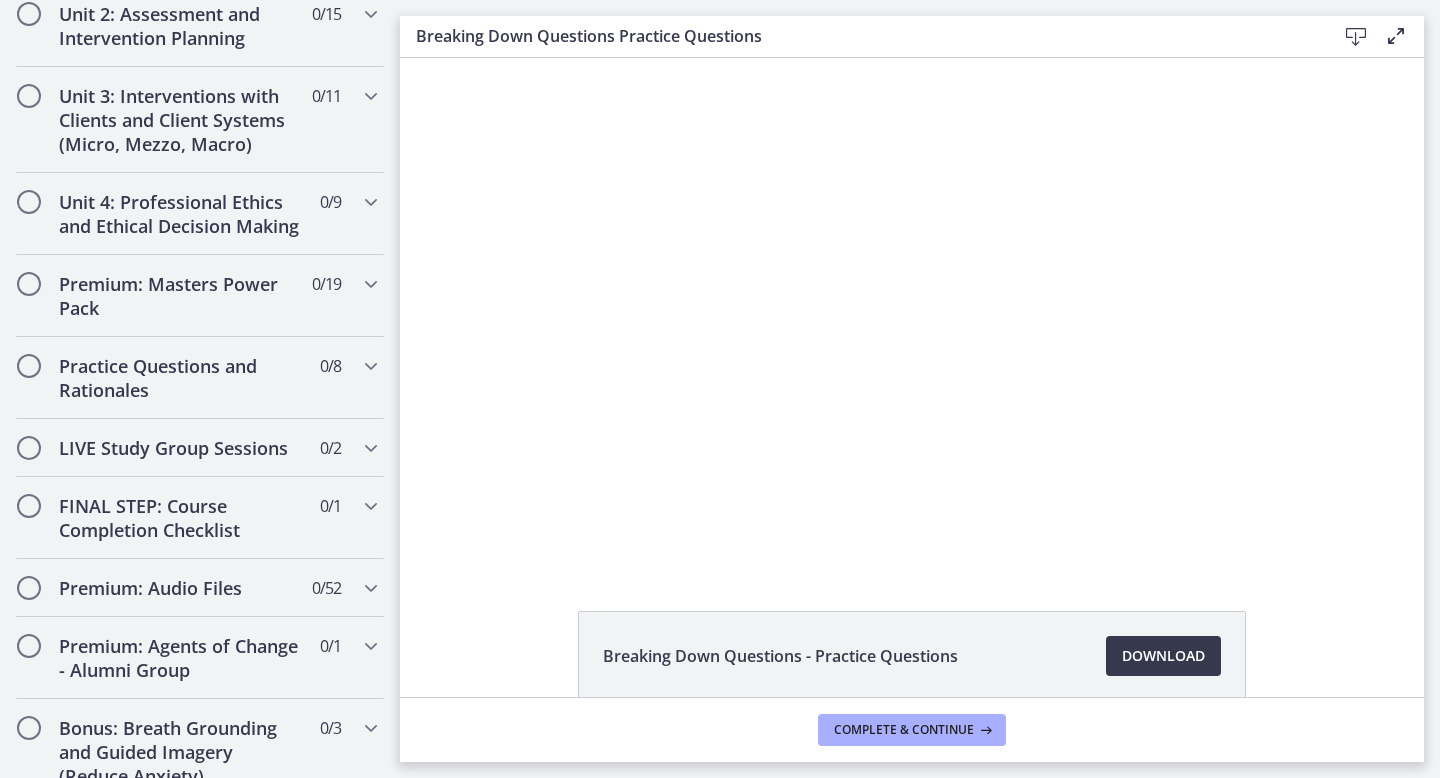 scroll, scrollTop: 0, scrollLeft: 0, axis: both 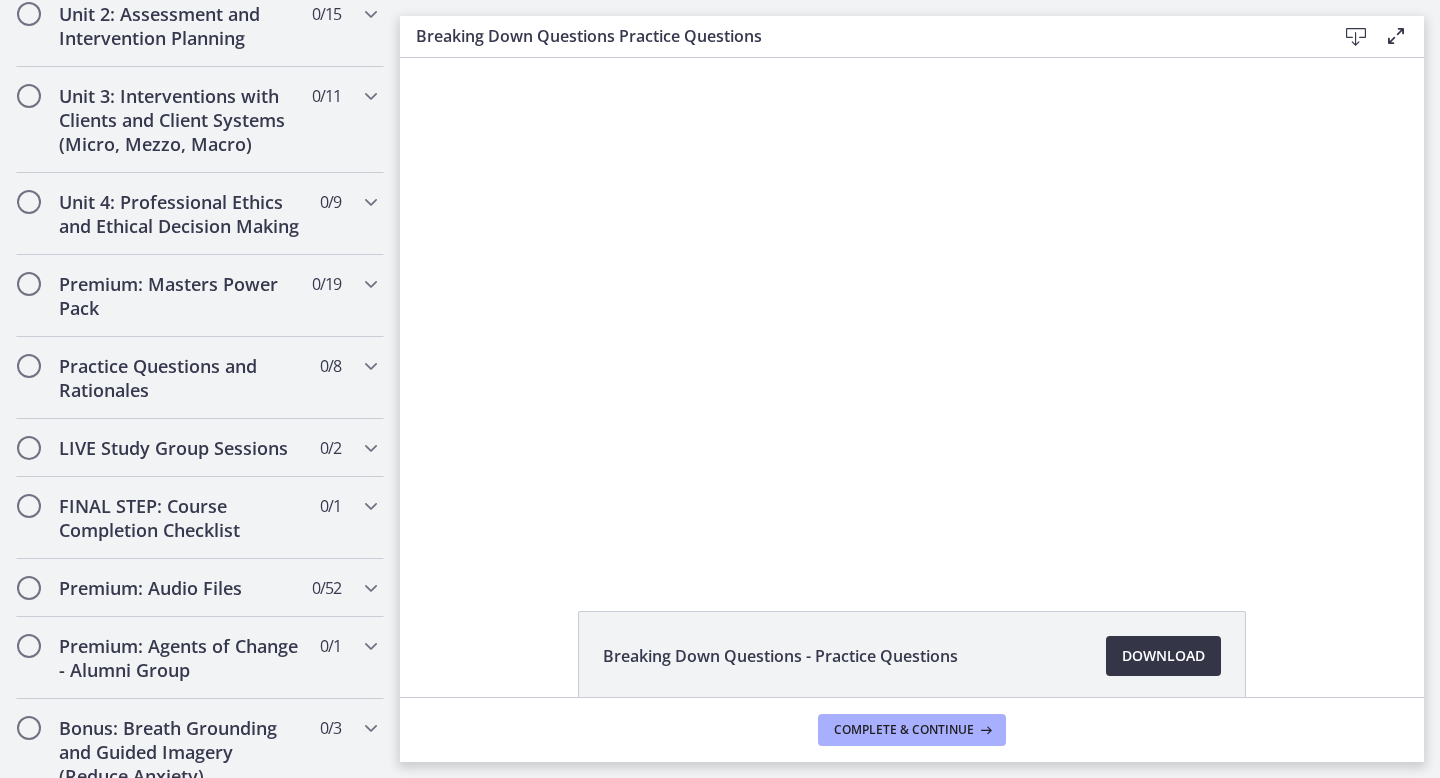 click on "Download
Opens in a new window" at bounding box center (1163, 656) 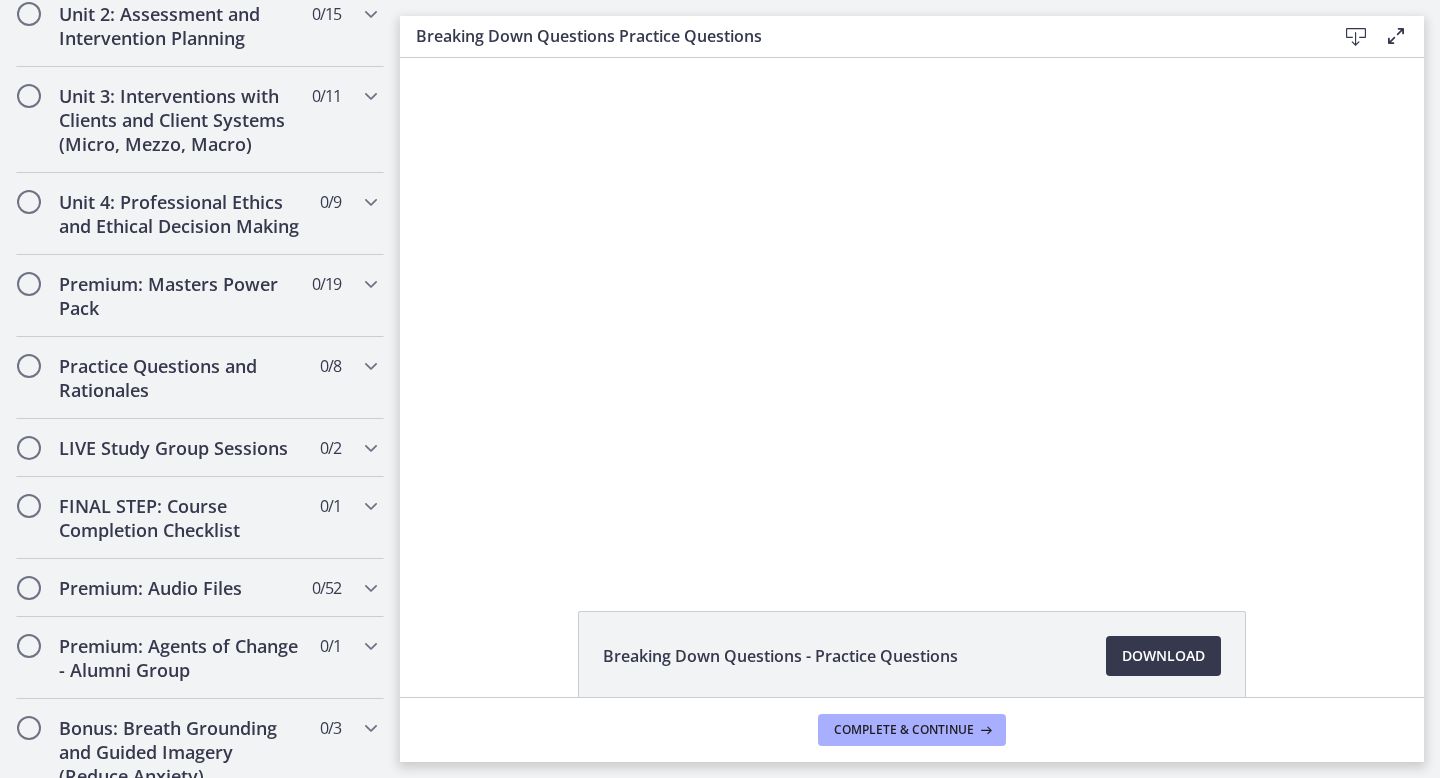 click at bounding box center (912, 311) 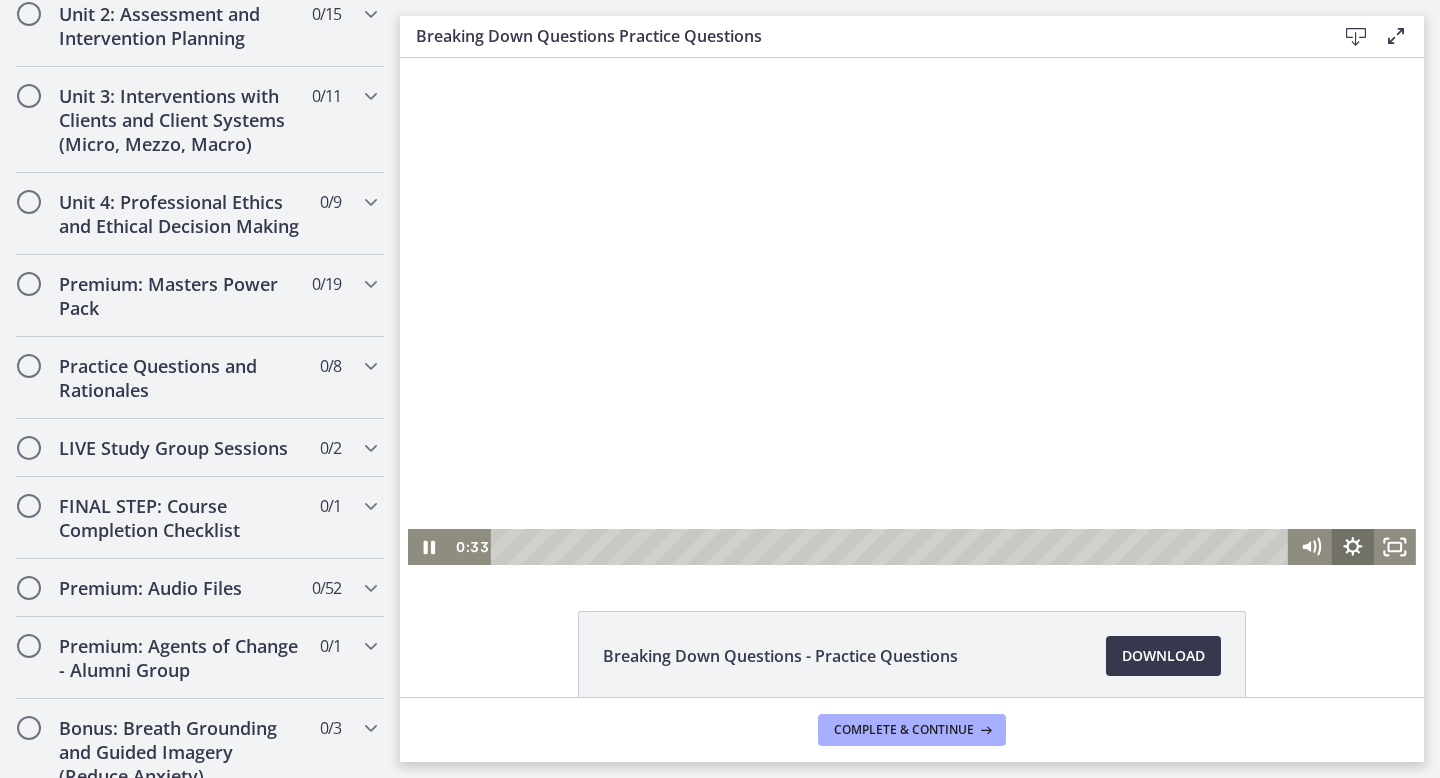 click 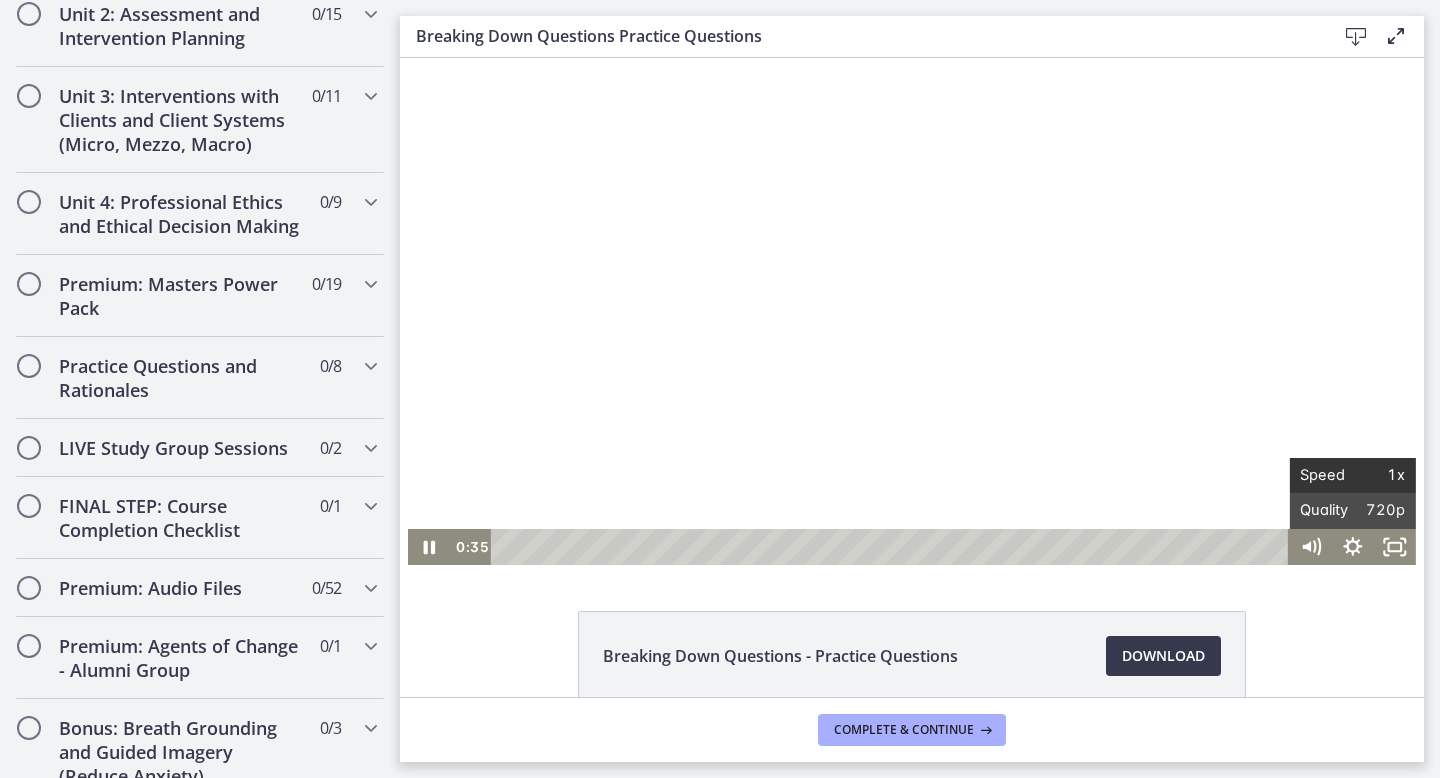 click on "1x" at bounding box center (1379, 476) 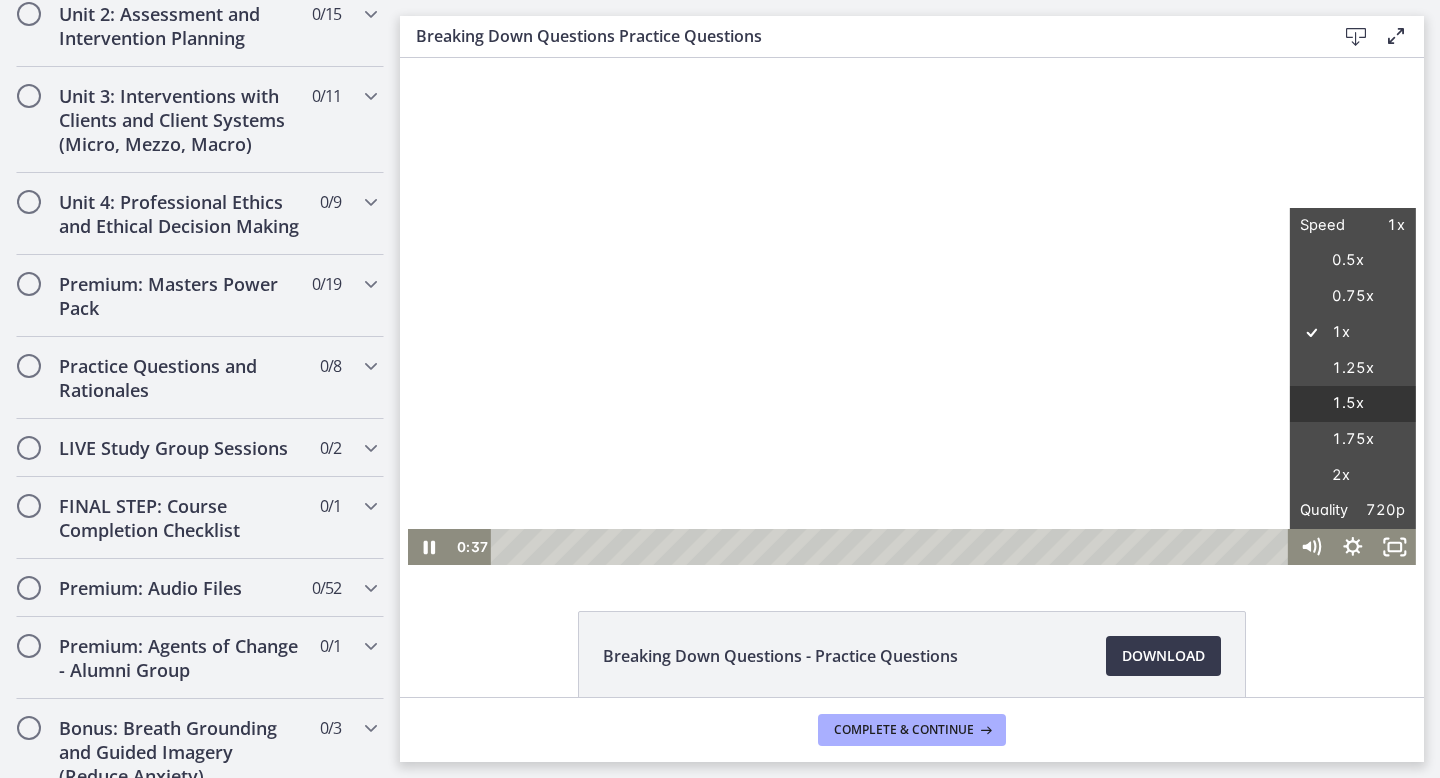click on "1.5x" at bounding box center (1353, 404) 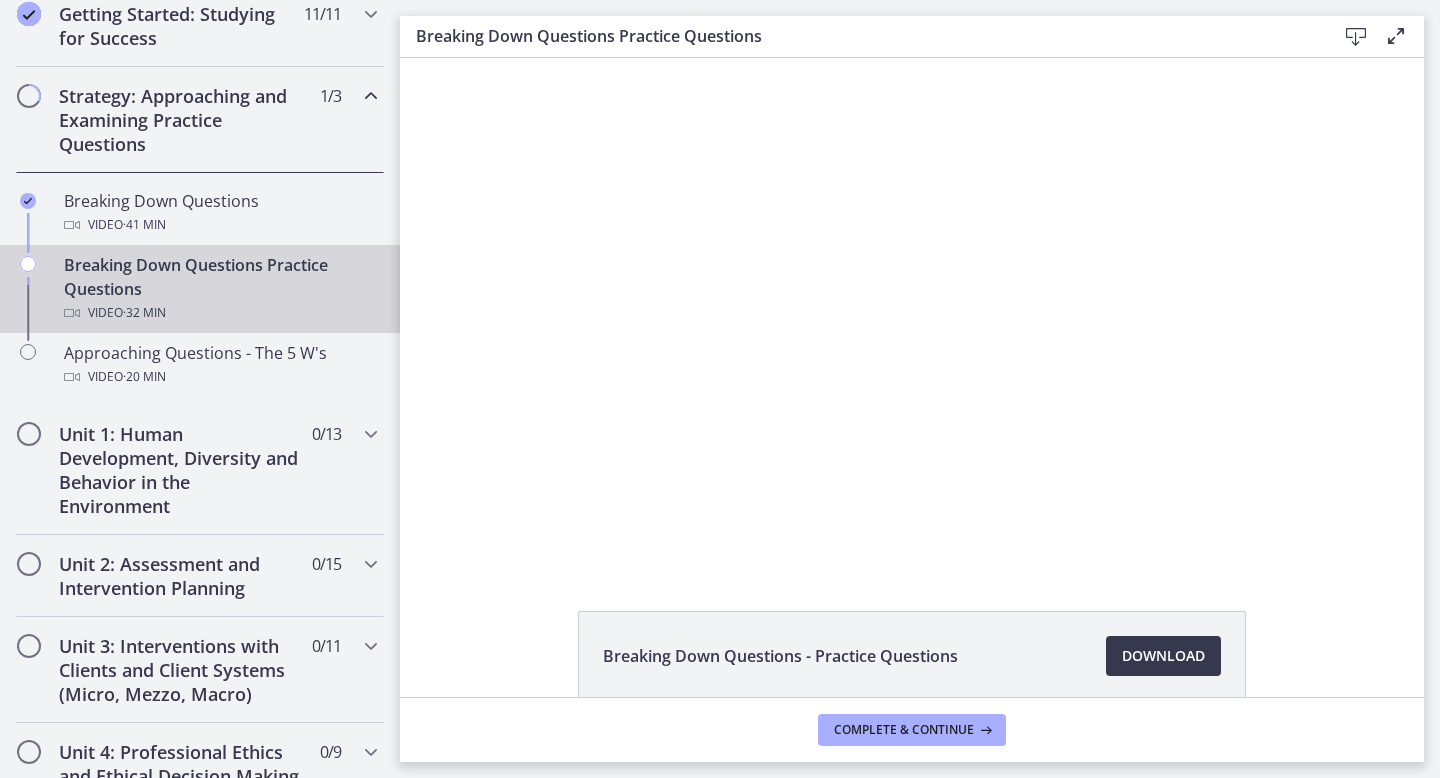 scroll, scrollTop: 398, scrollLeft: 0, axis: vertical 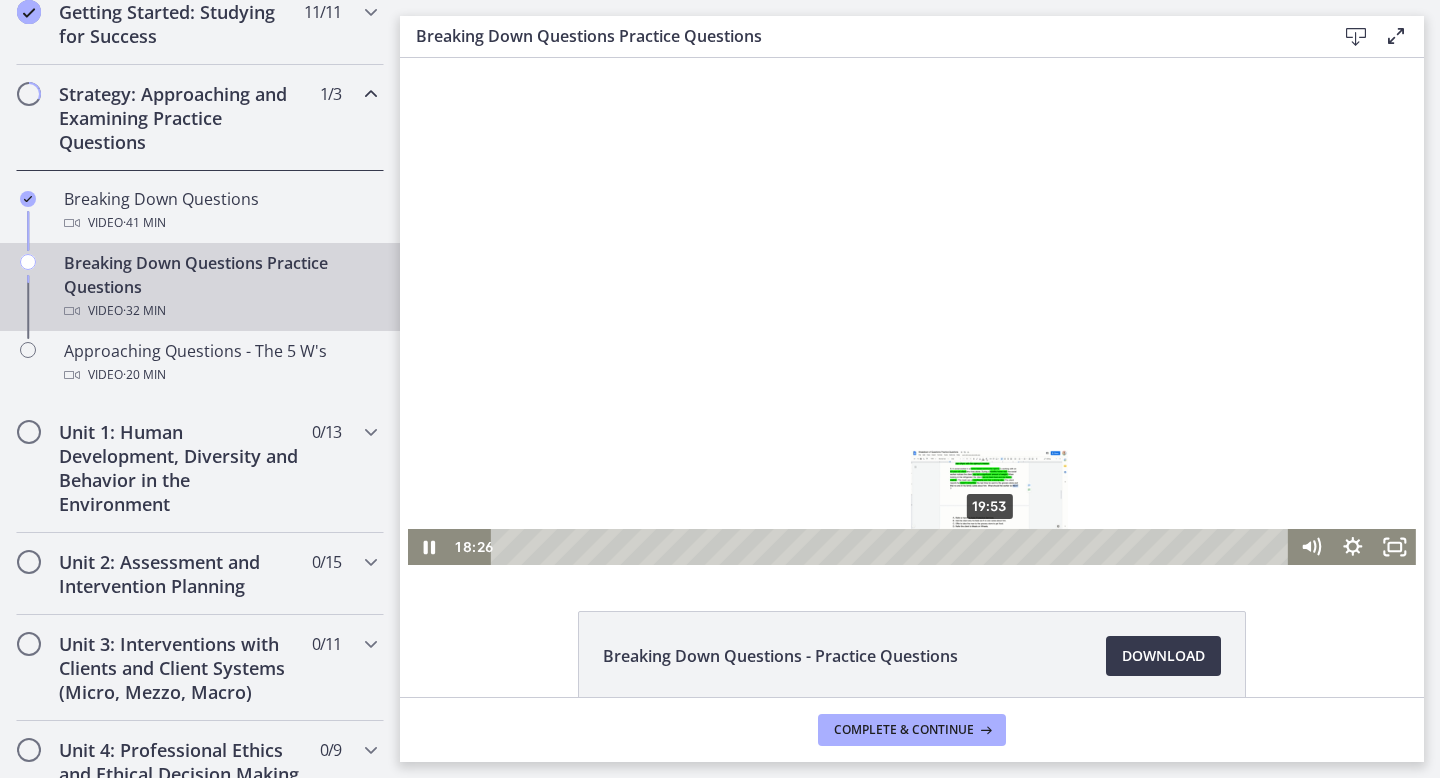 click on "19:53" at bounding box center [892, 547] 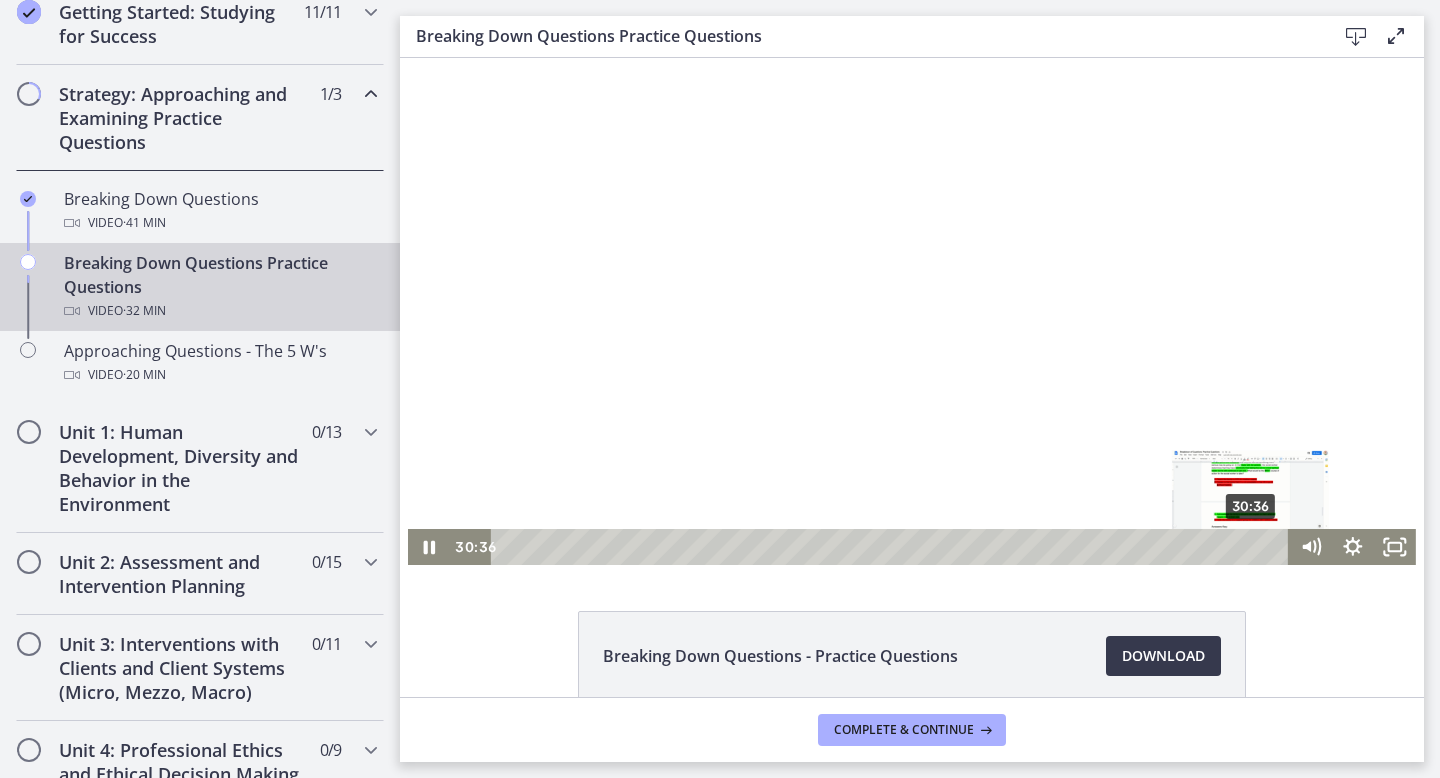 click on "30:36" at bounding box center (892, 547) 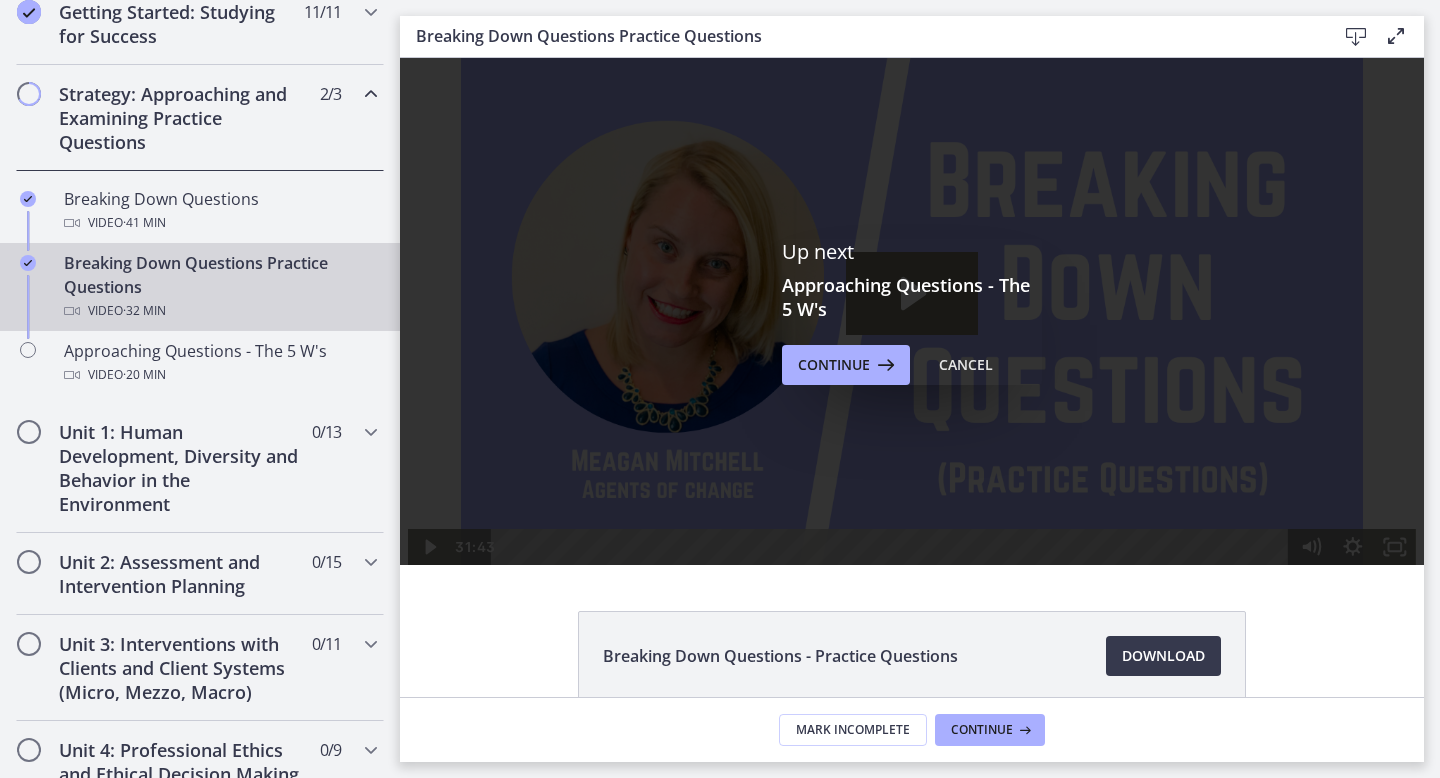 scroll, scrollTop: 0, scrollLeft: 0, axis: both 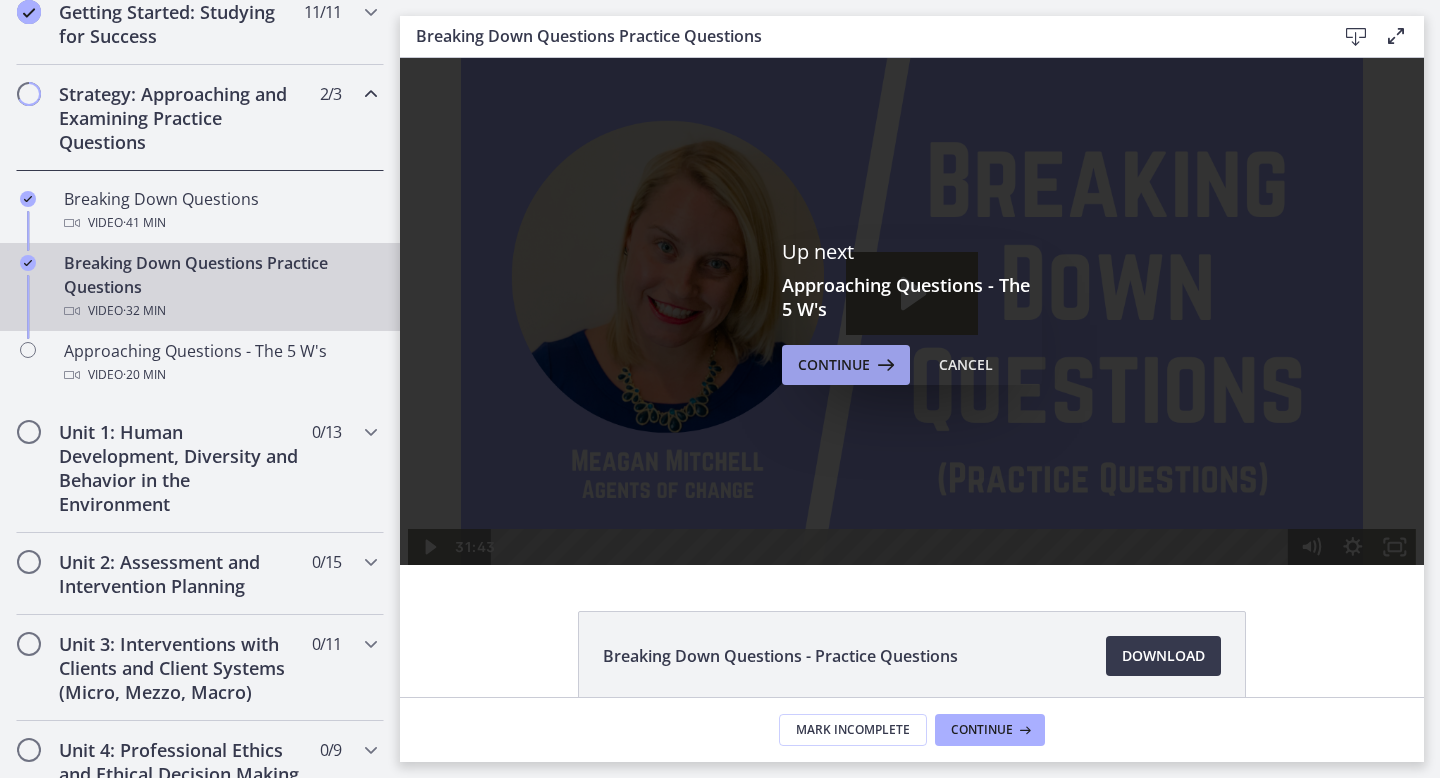 click on "Continue" at bounding box center [834, 365] 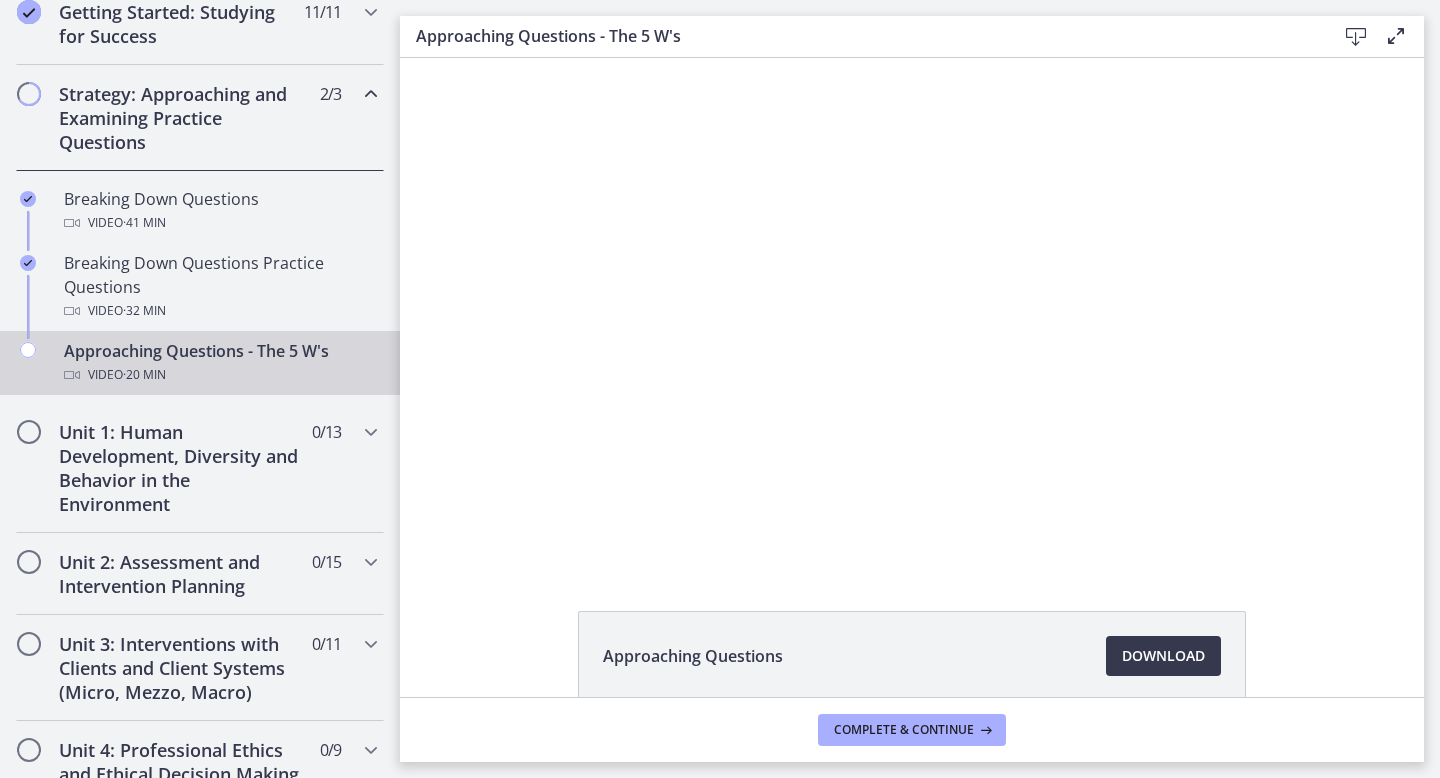 scroll, scrollTop: 0, scrollLeft: 0, axis: both 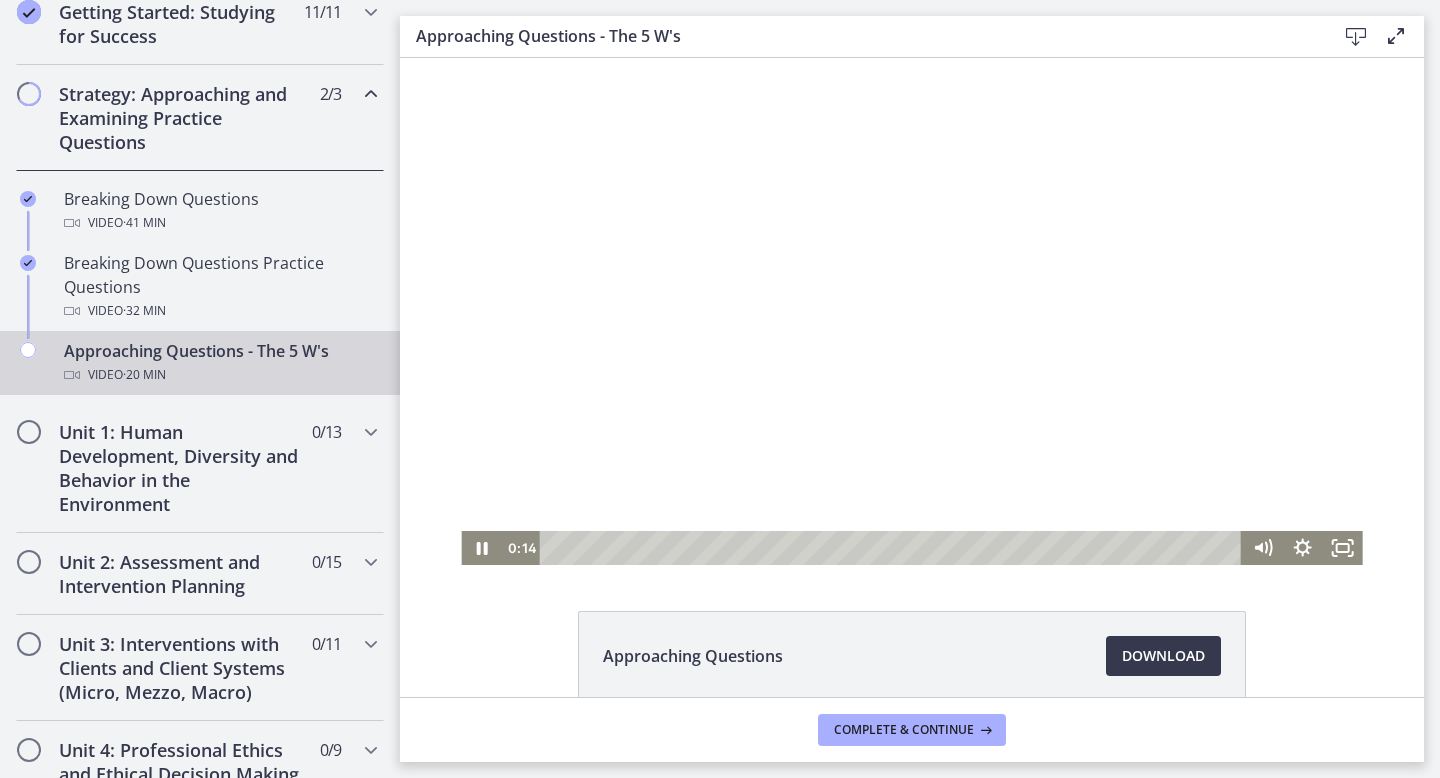 click at bounding box center (911, 311) 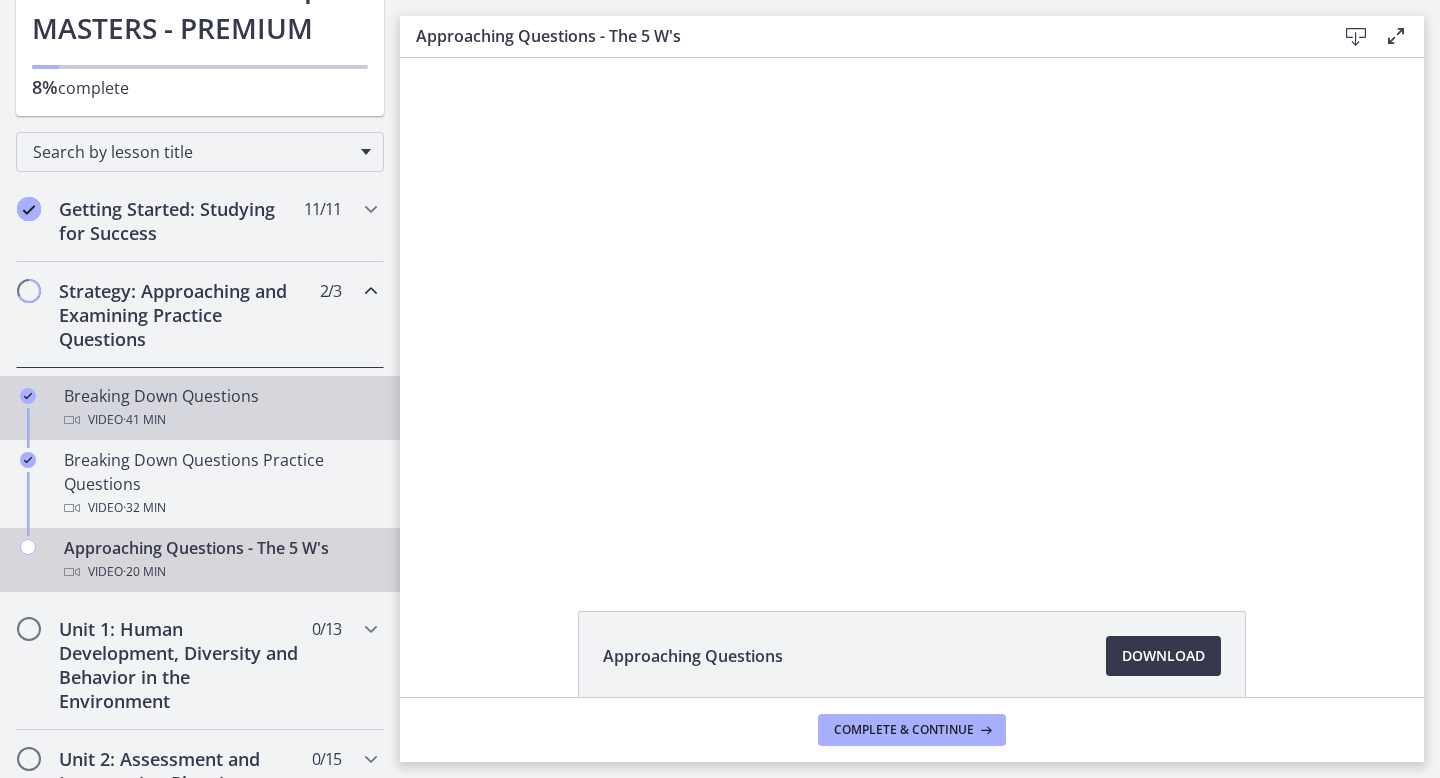 scroll, scrollTop: 0, scrollLeft: 0, axis: both 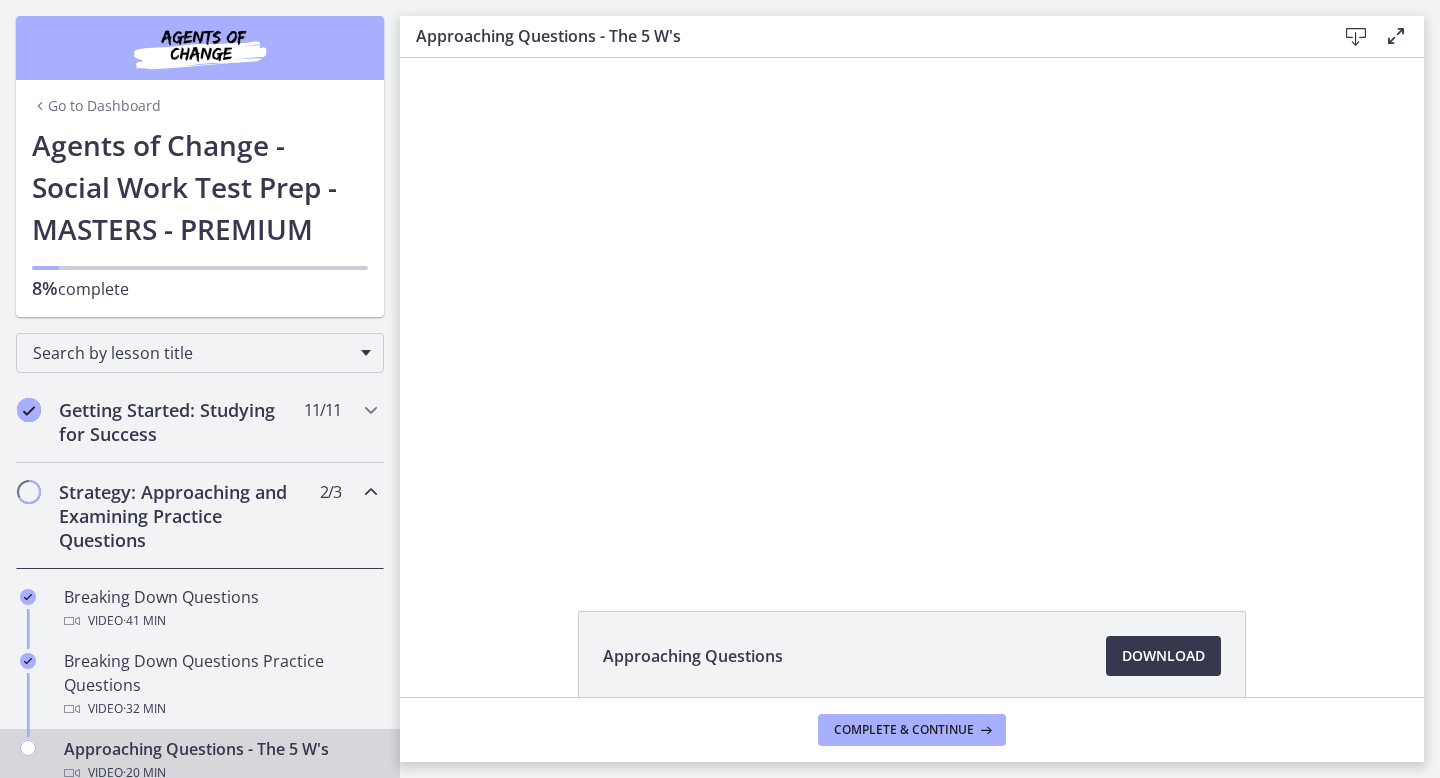 click on "Go to Dashboard" at bounding box center [96, 106] 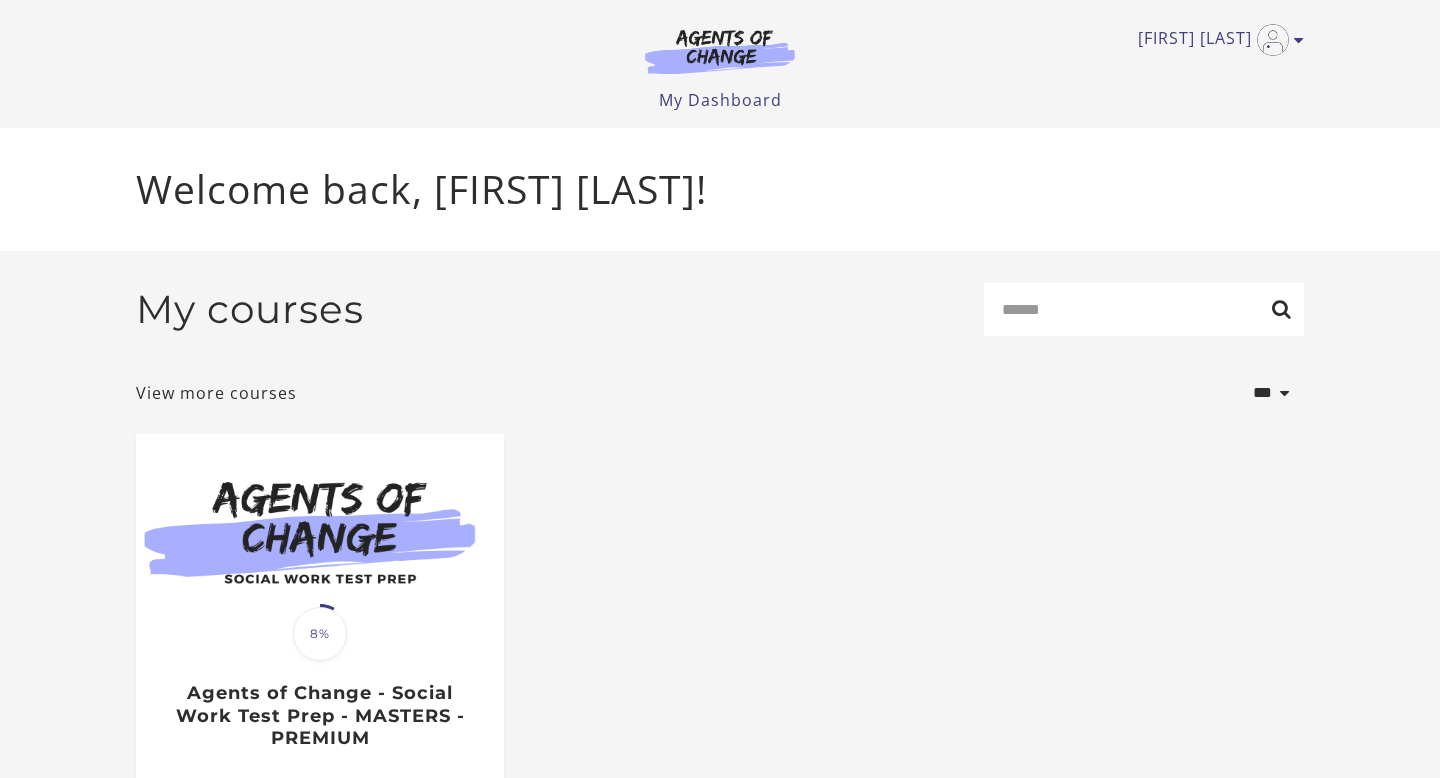 scroll, scrollTop: 0, scrollLeft: 0, axis: both 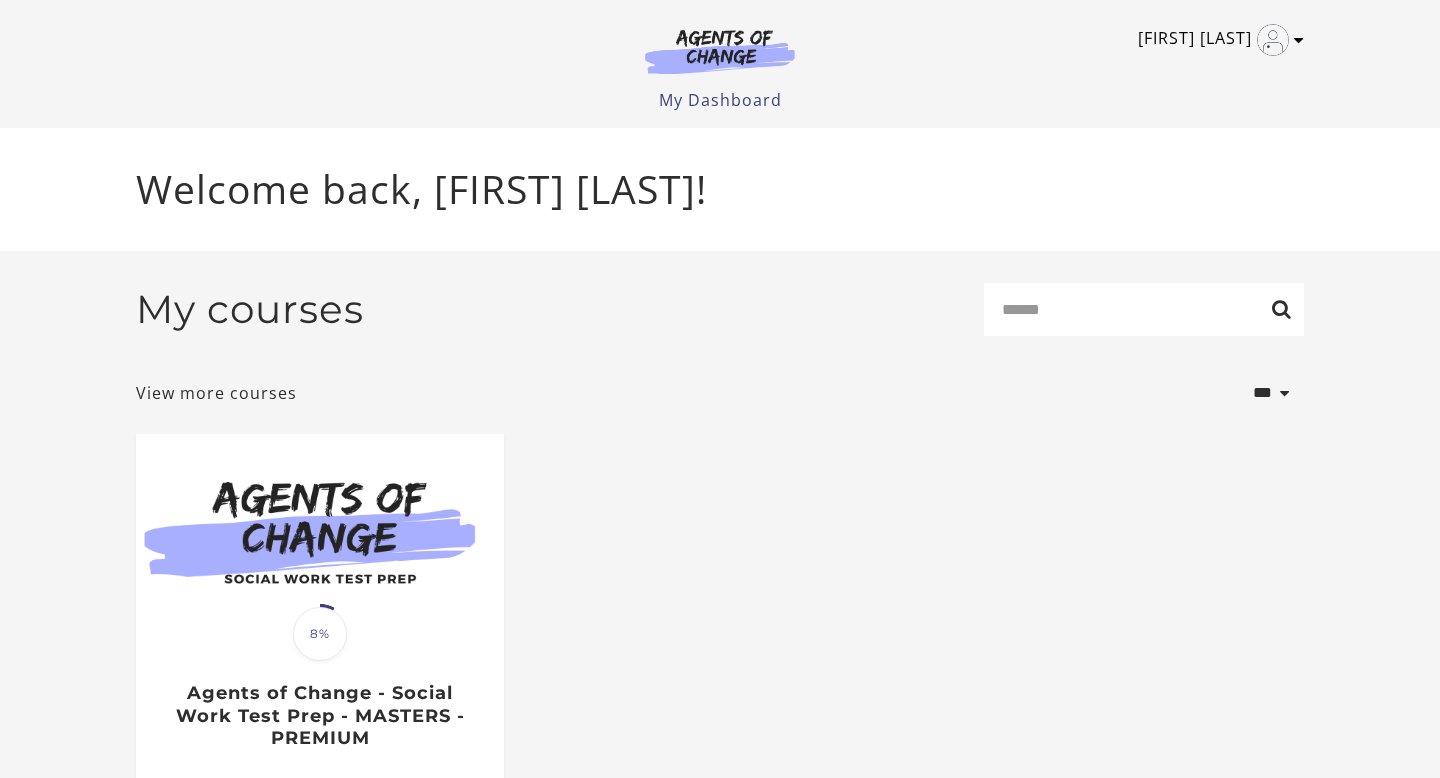 click on "[FIRST] [LAST]" at bounding box center [1216, 40] 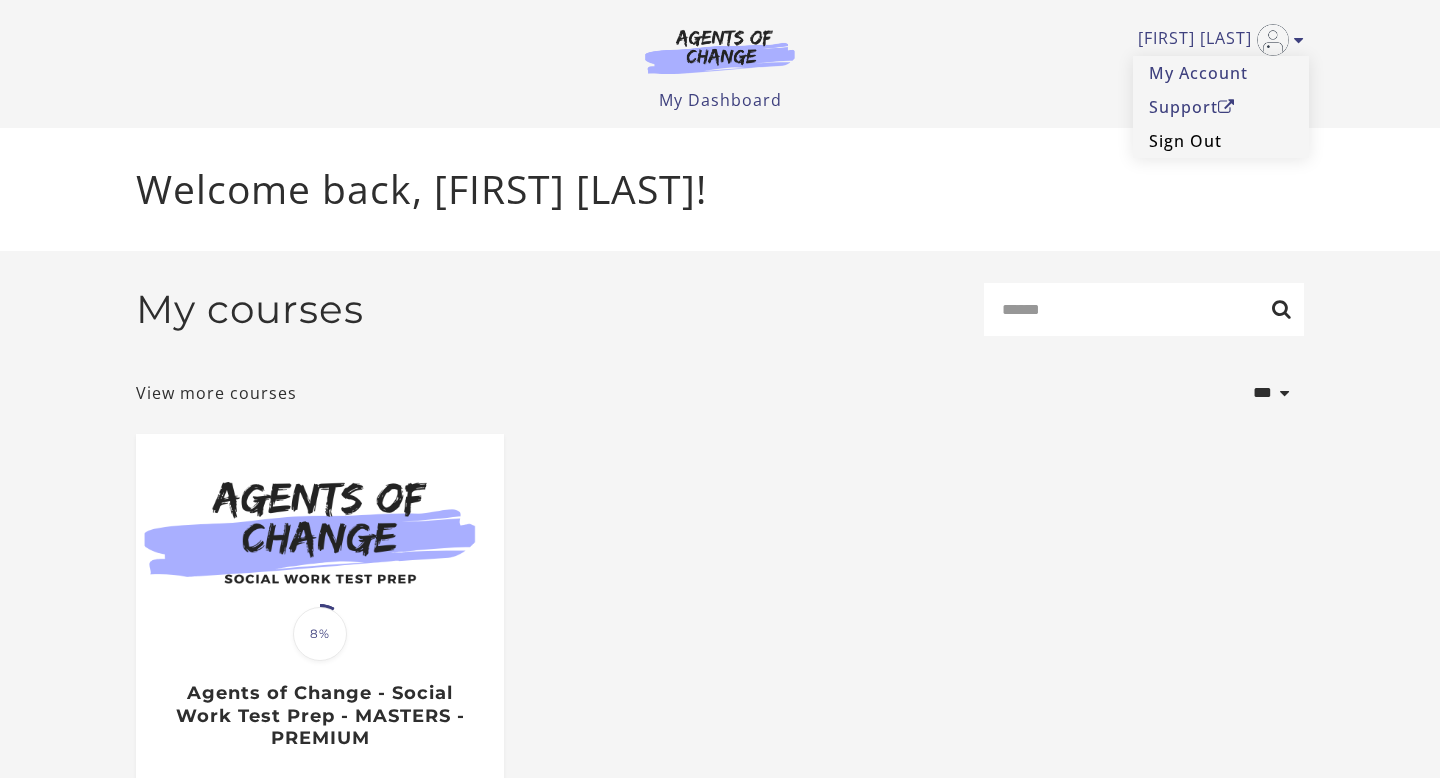 click on "Sign Out" at bounding box center (1221, 141) 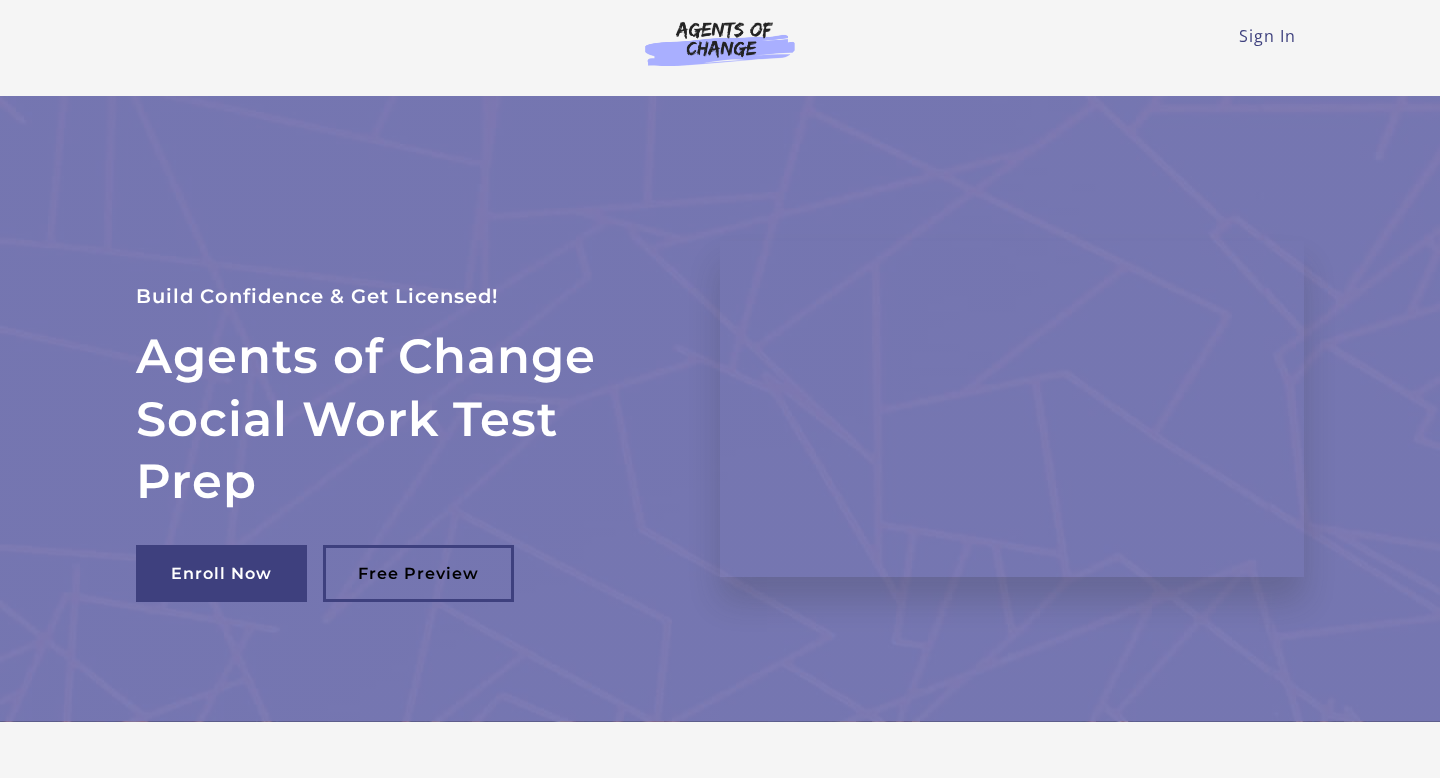 scroll, scrollTop: 0, scrollLeft: 0, axis: both 